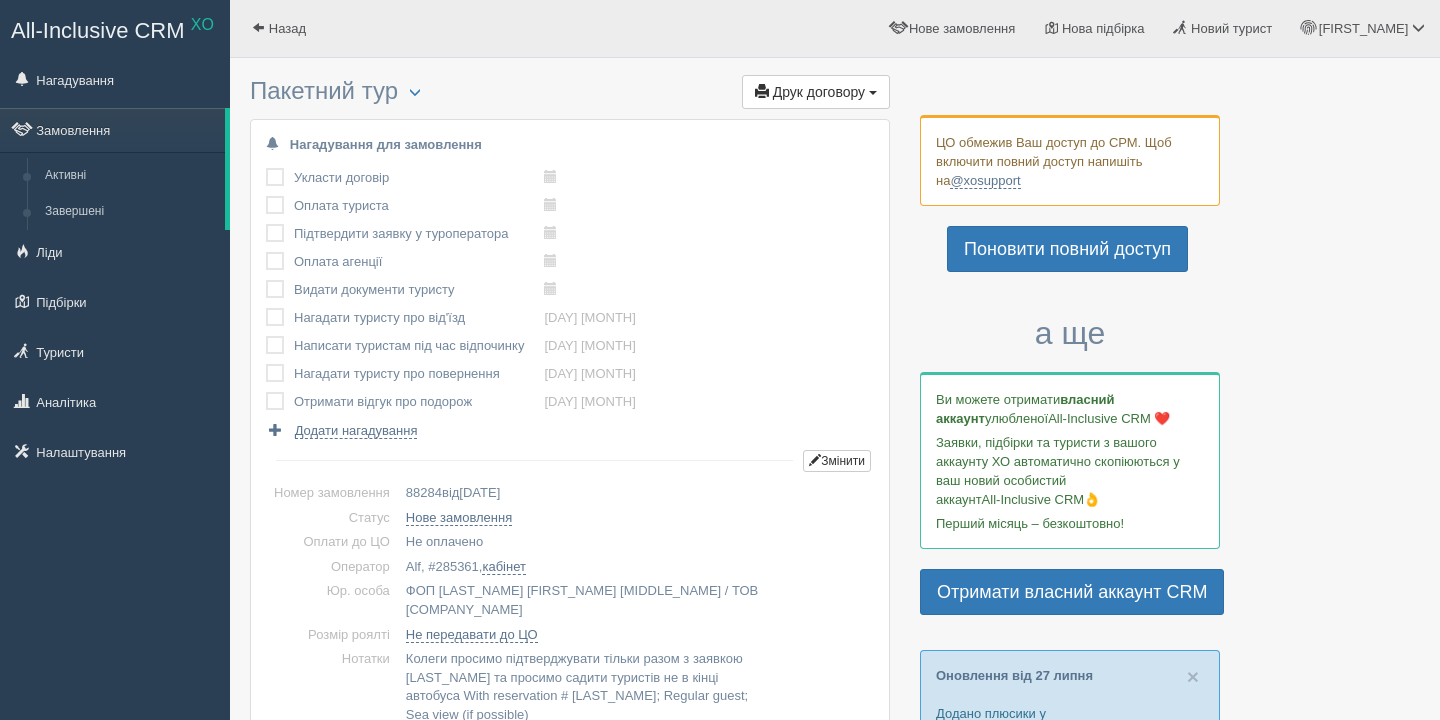 scroll, scrollTop: 0, scrollLeft: 0, axis: both 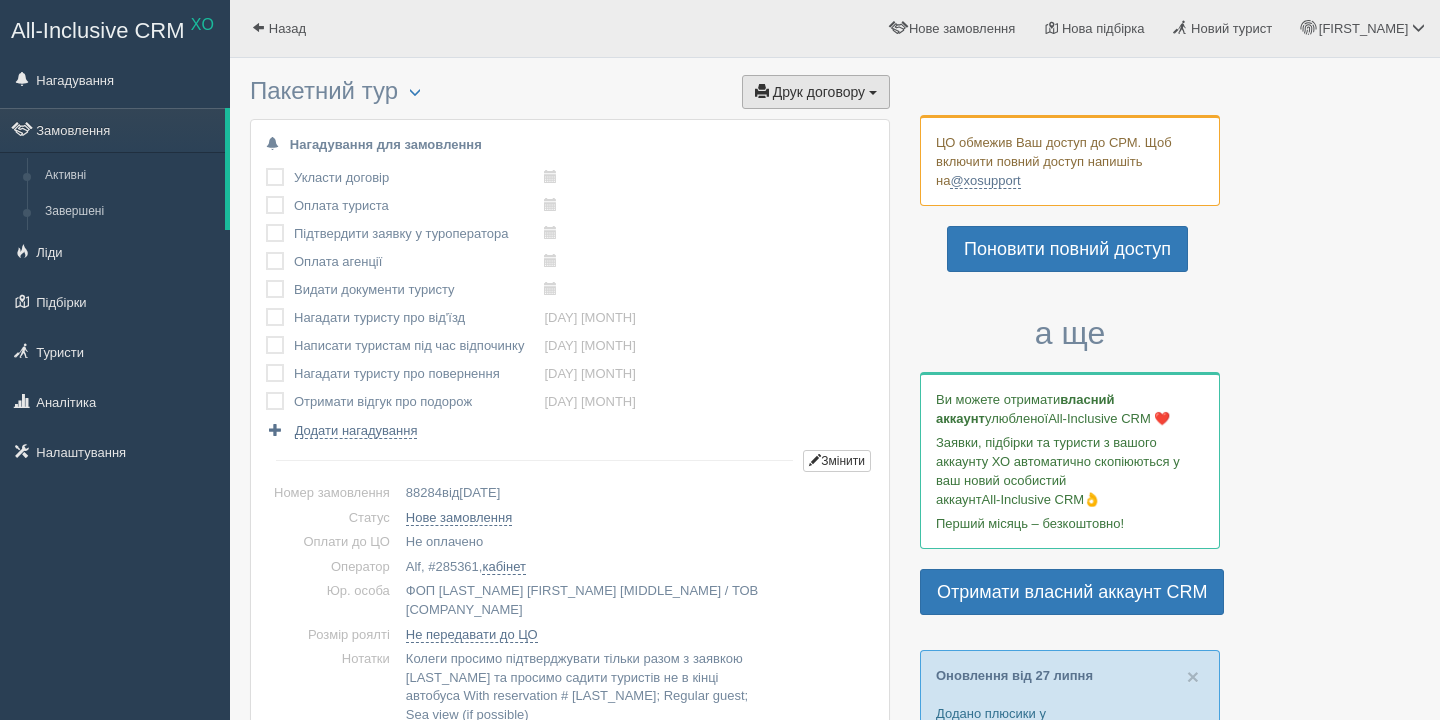 click on "Друк договору" at bounding box center (819, 92) 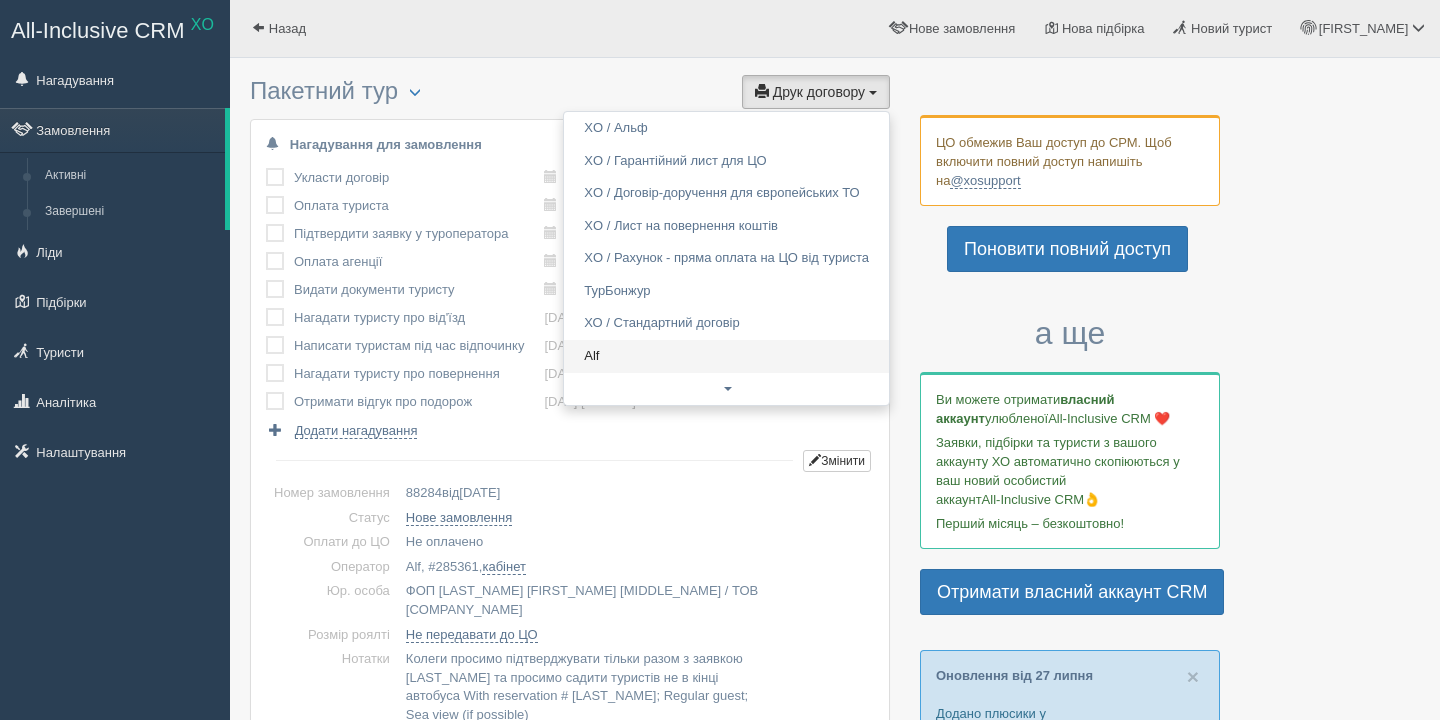 click on "Alf" at bounding box center [726, 356] 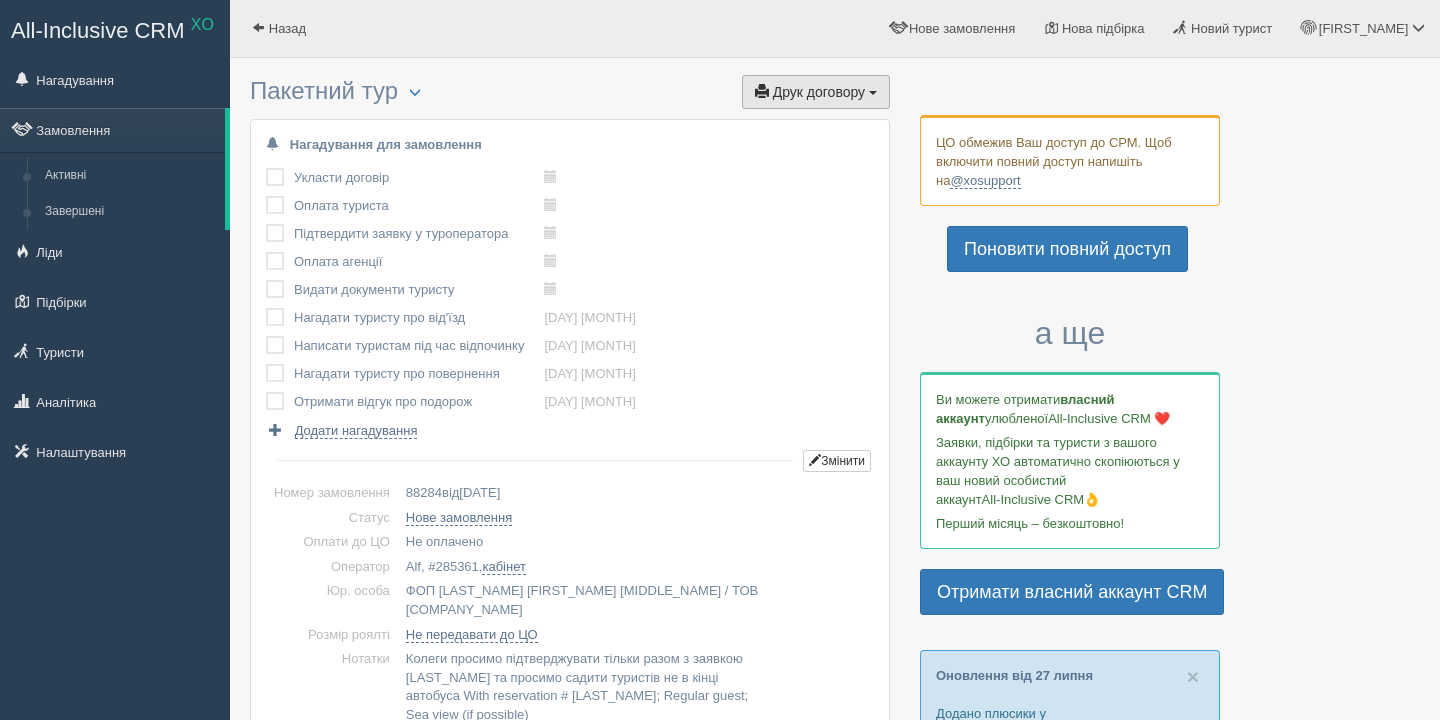 click on "Друк договору" at bounding box center (819, 92) 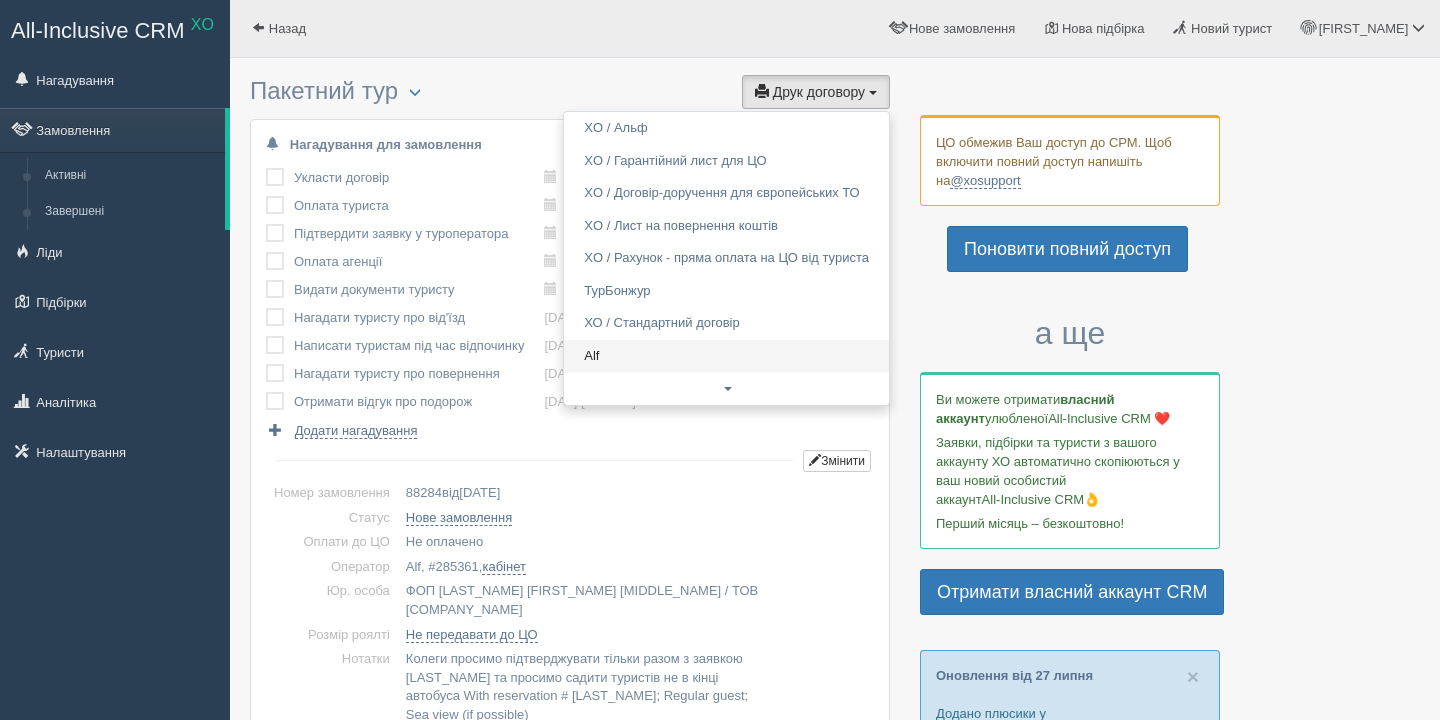 click on "Alf" at bounding box center (726, 356) 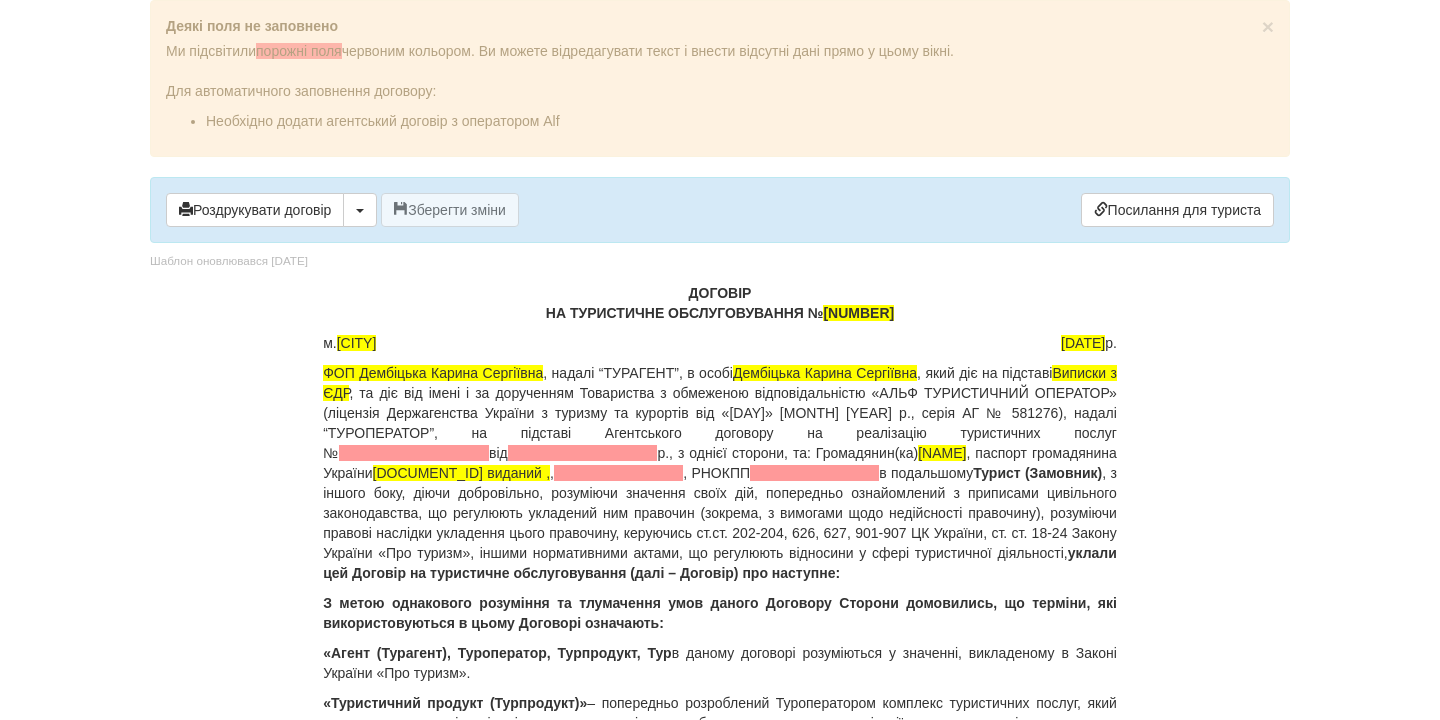 scroll, scrollTop: 0, scrollLeft: 0, axis: both 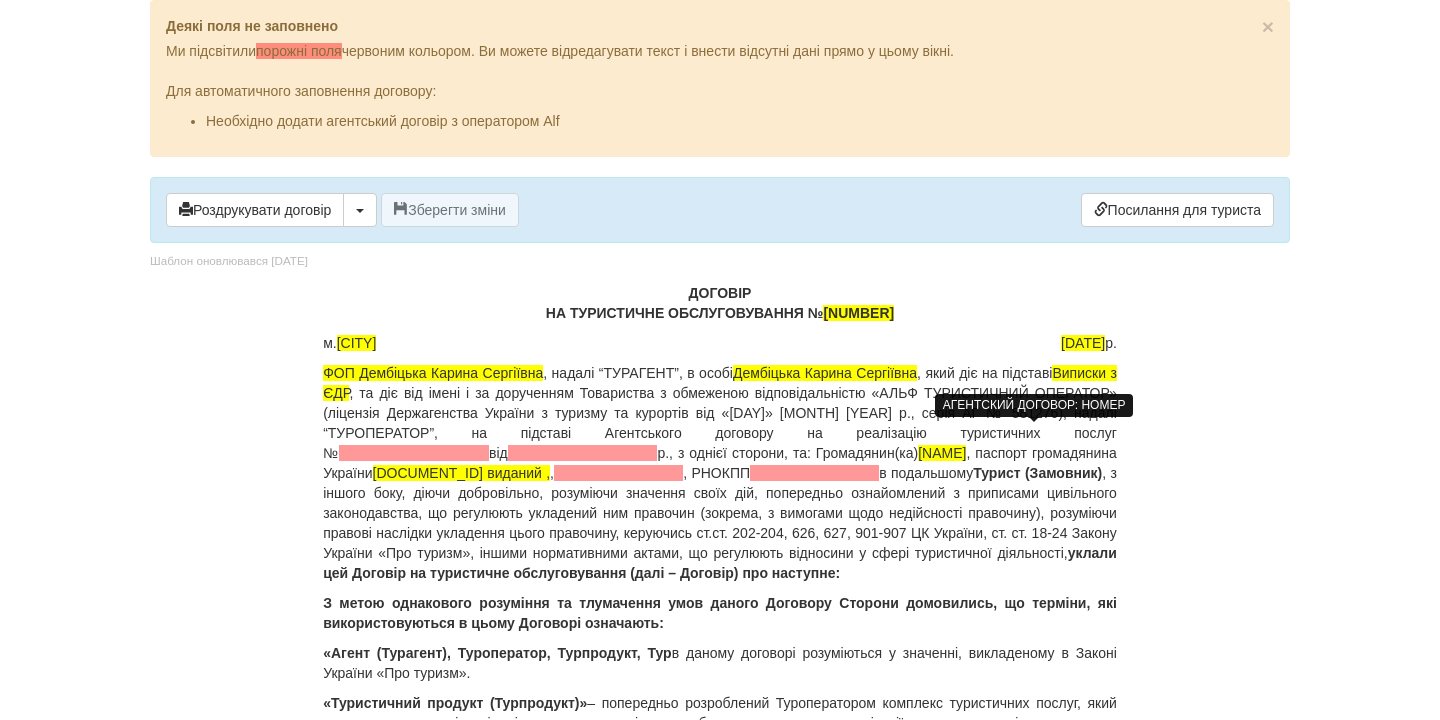 click at bounding box center (414, 453) 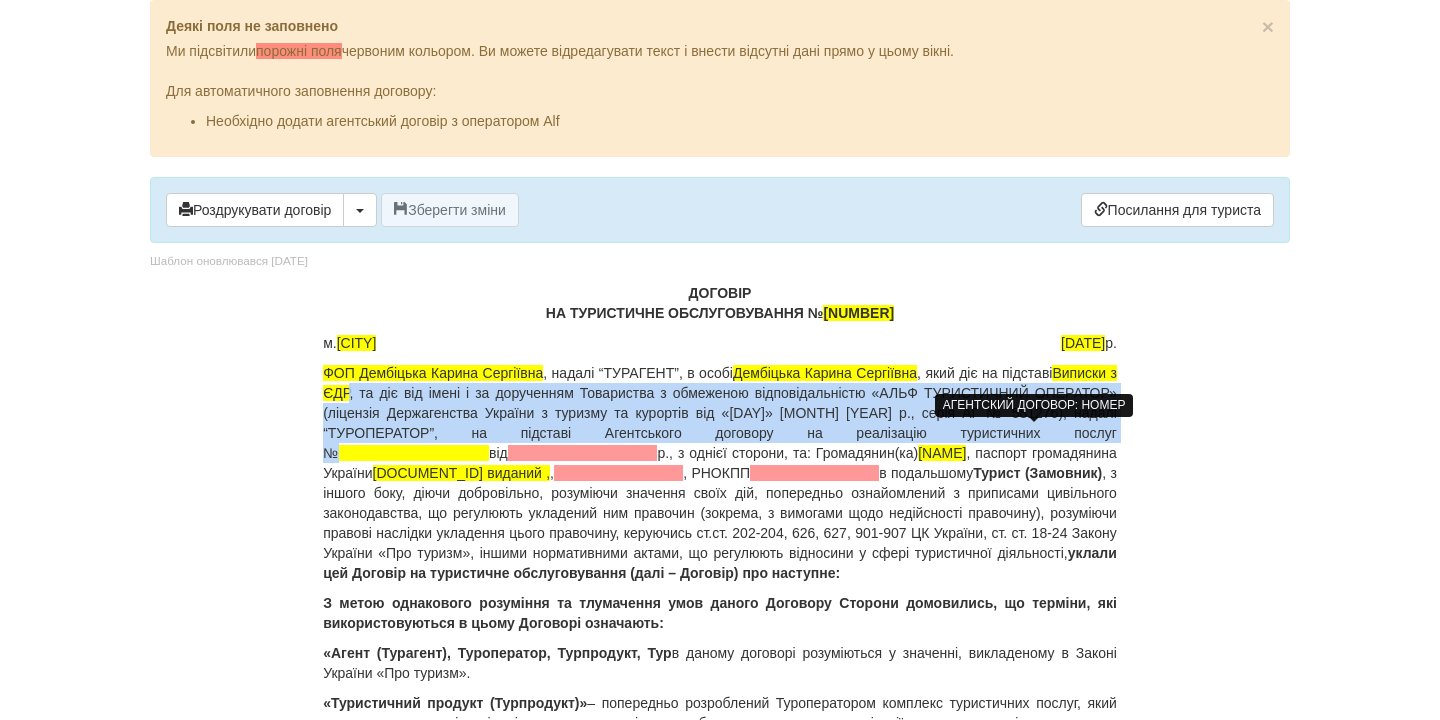 type 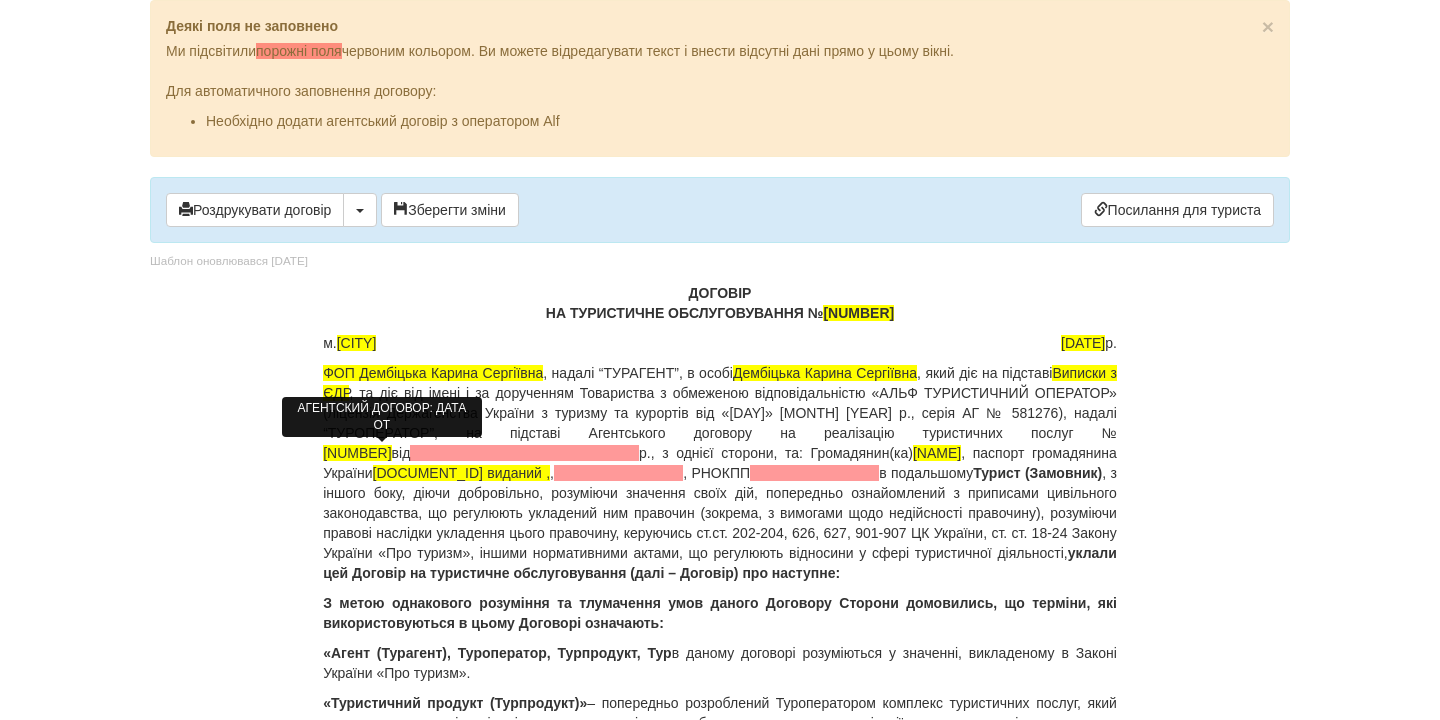 click at bounding box center [524, 453] 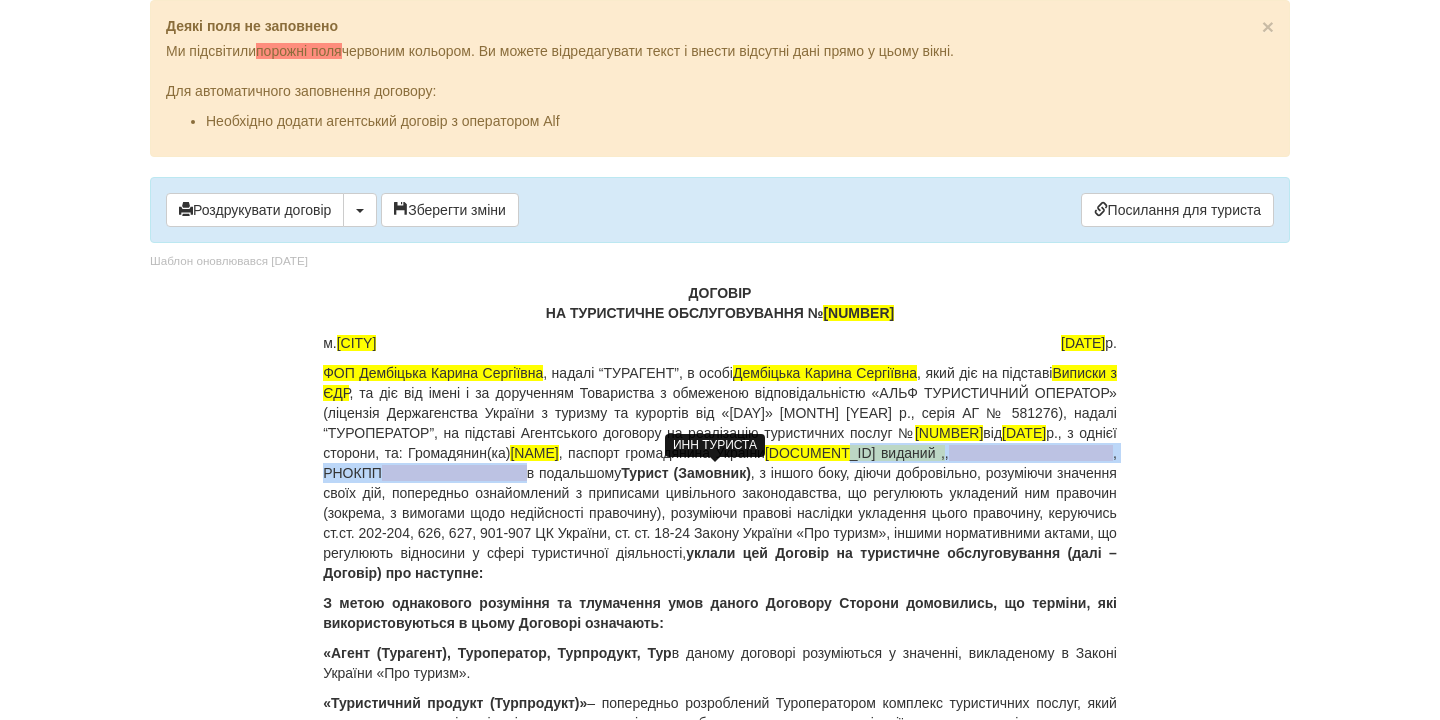 drag, startPoint x: 393, startPoint y: 474, endPoint x: 771, endPoint y: 472, distance: 378.00528 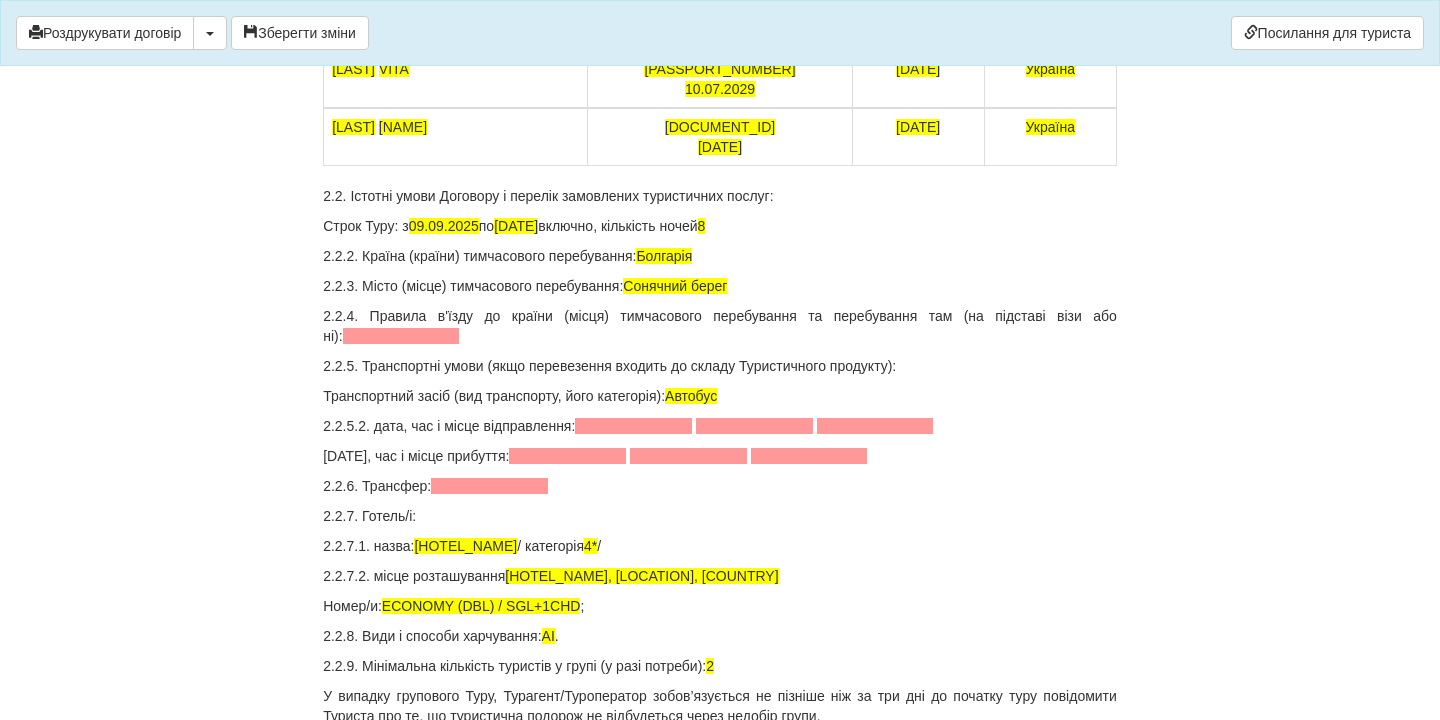 scroll, scrollTop: 2398, scrollLeft: 0, axis: vertical 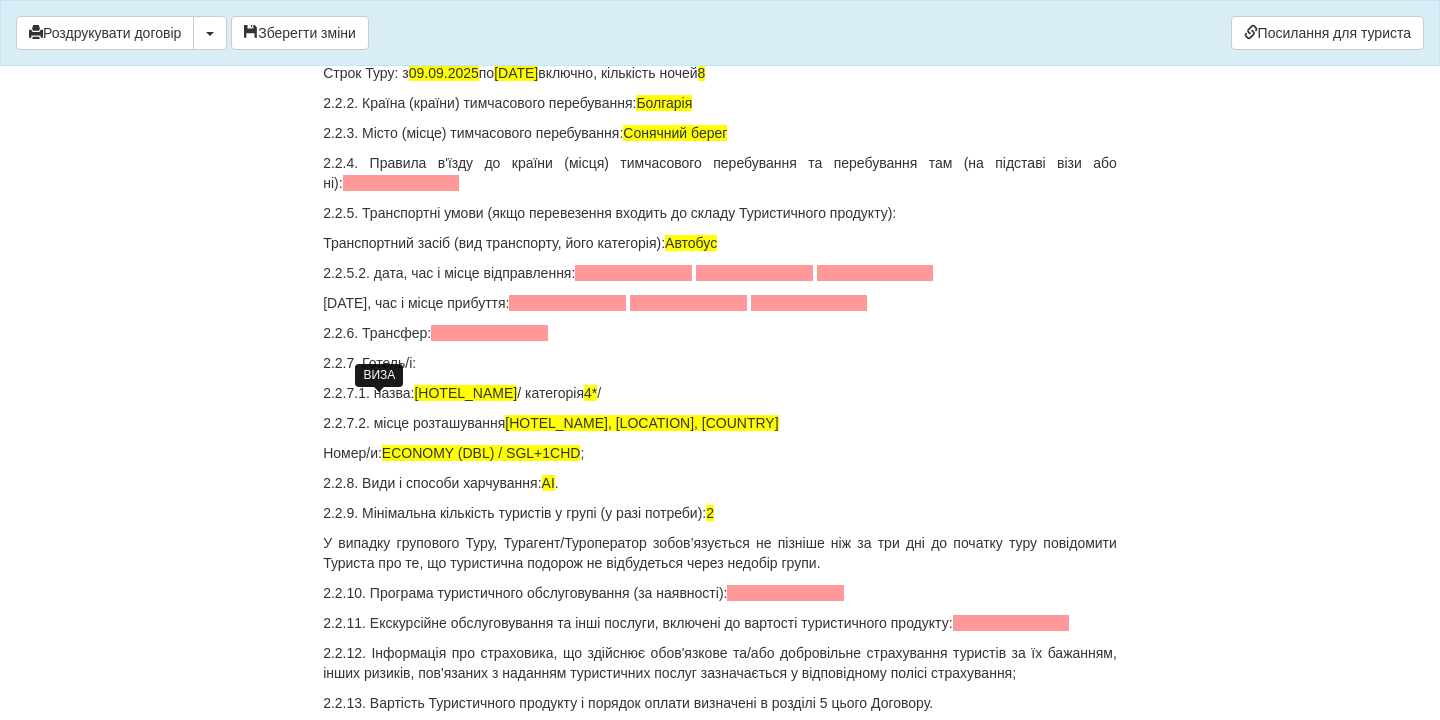 click at bounding box center (401, 183) 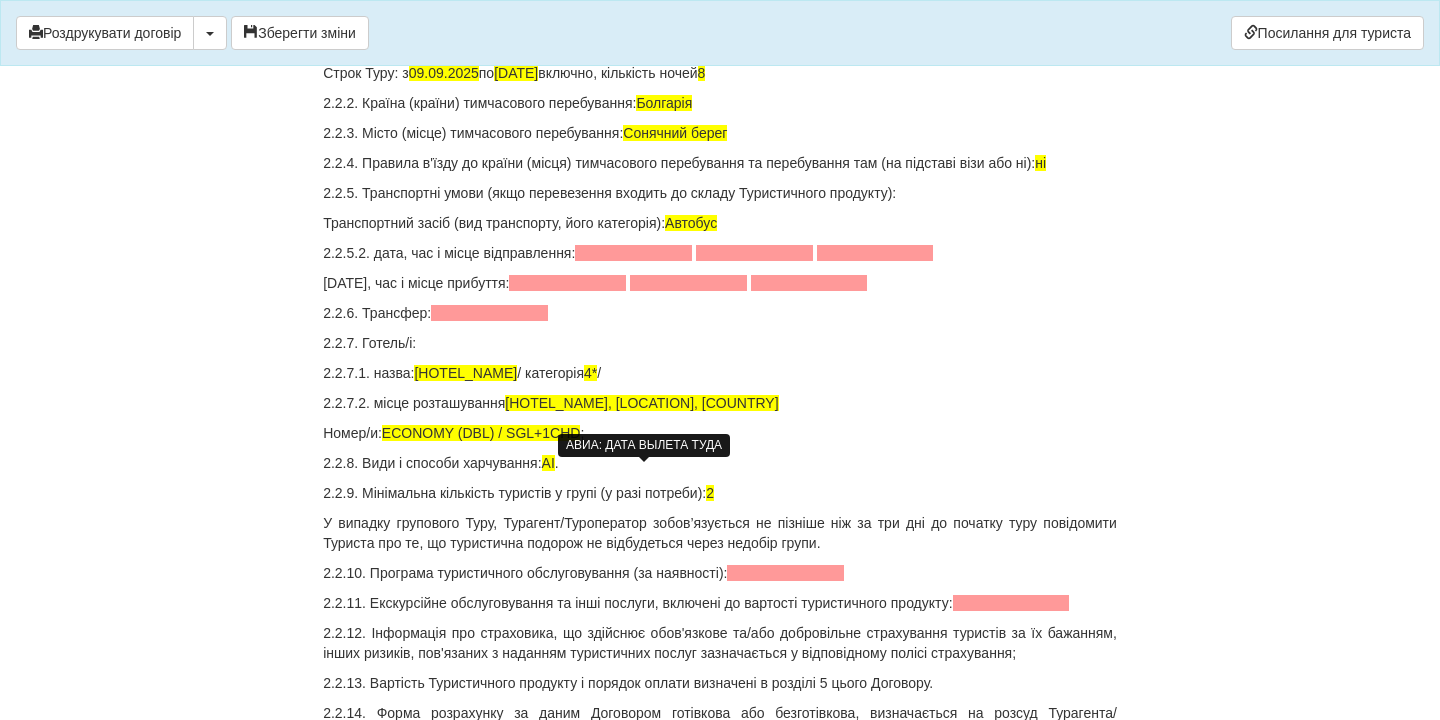 click at bounding box center (633, 253) 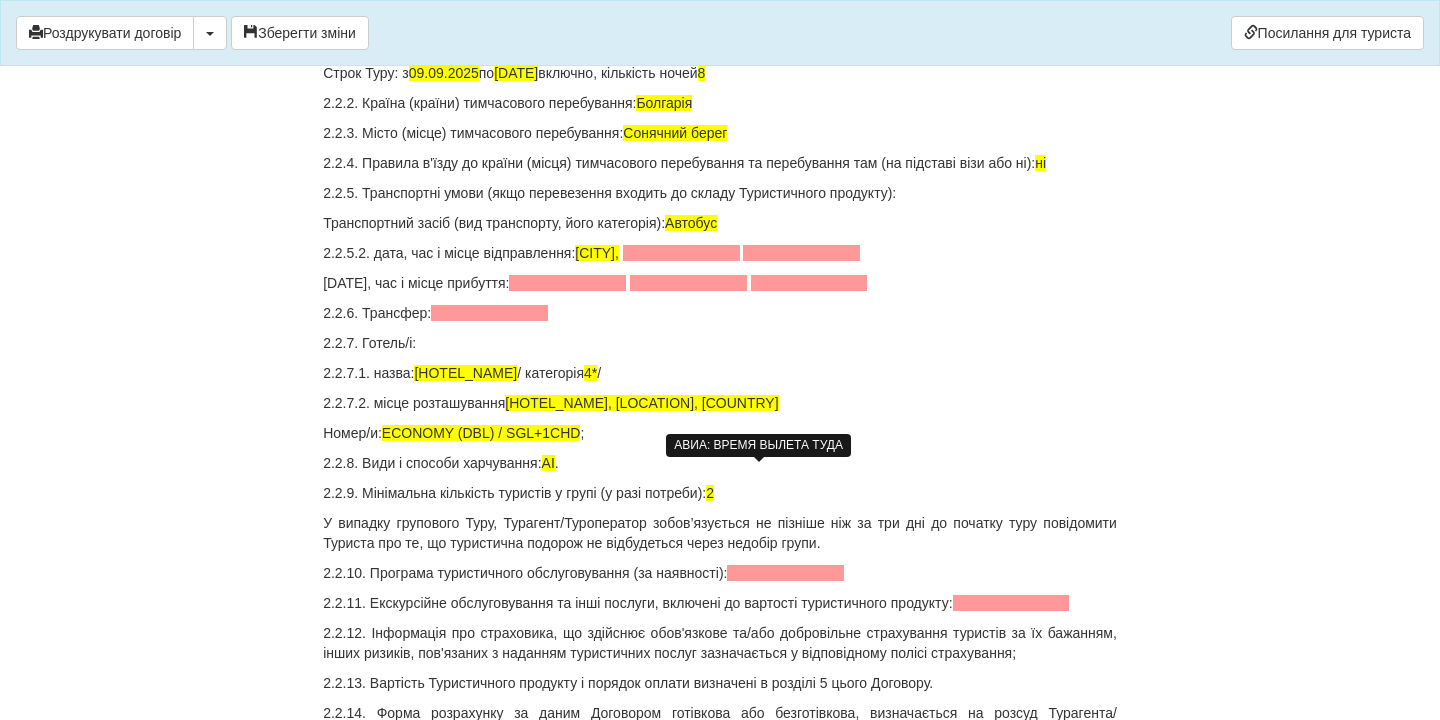 click at bounding box center (681, 253) 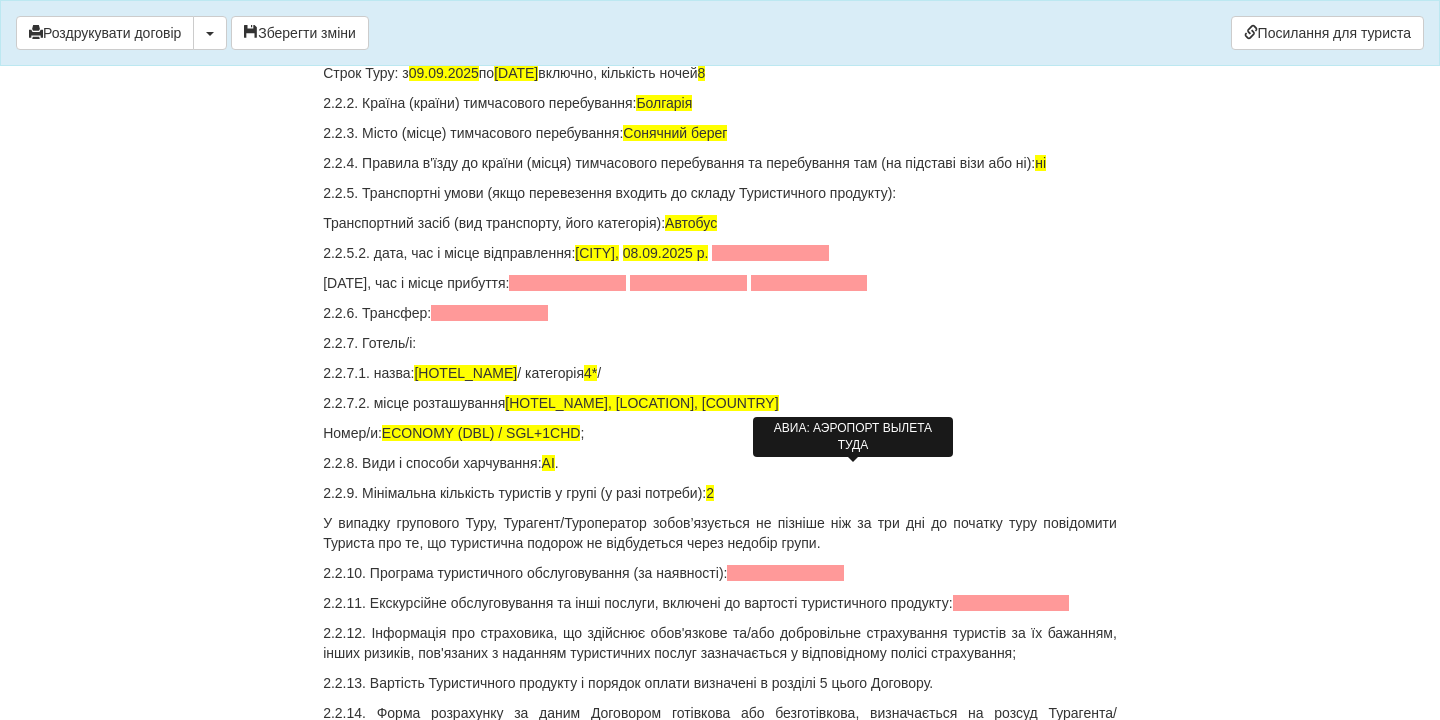 click at bounding box center (770, 253) 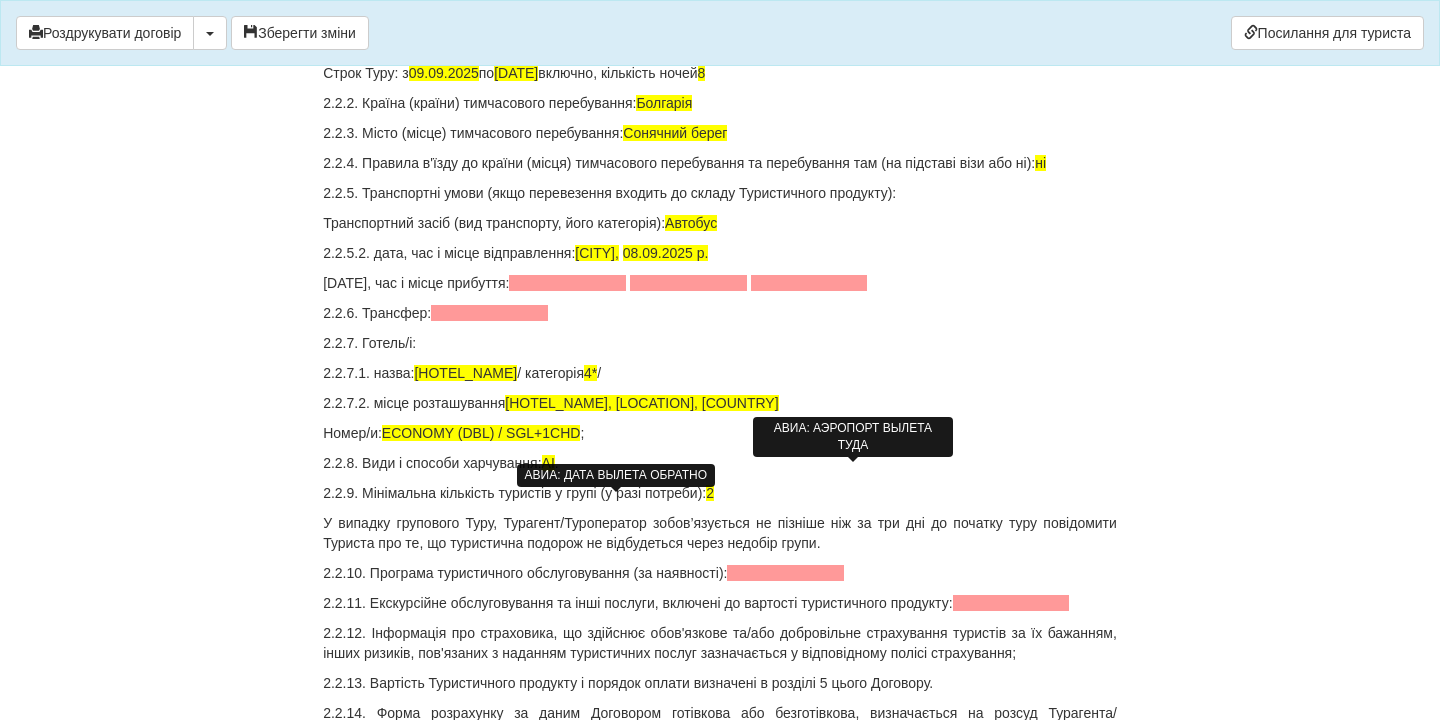 click at bounding box center [567, 283] 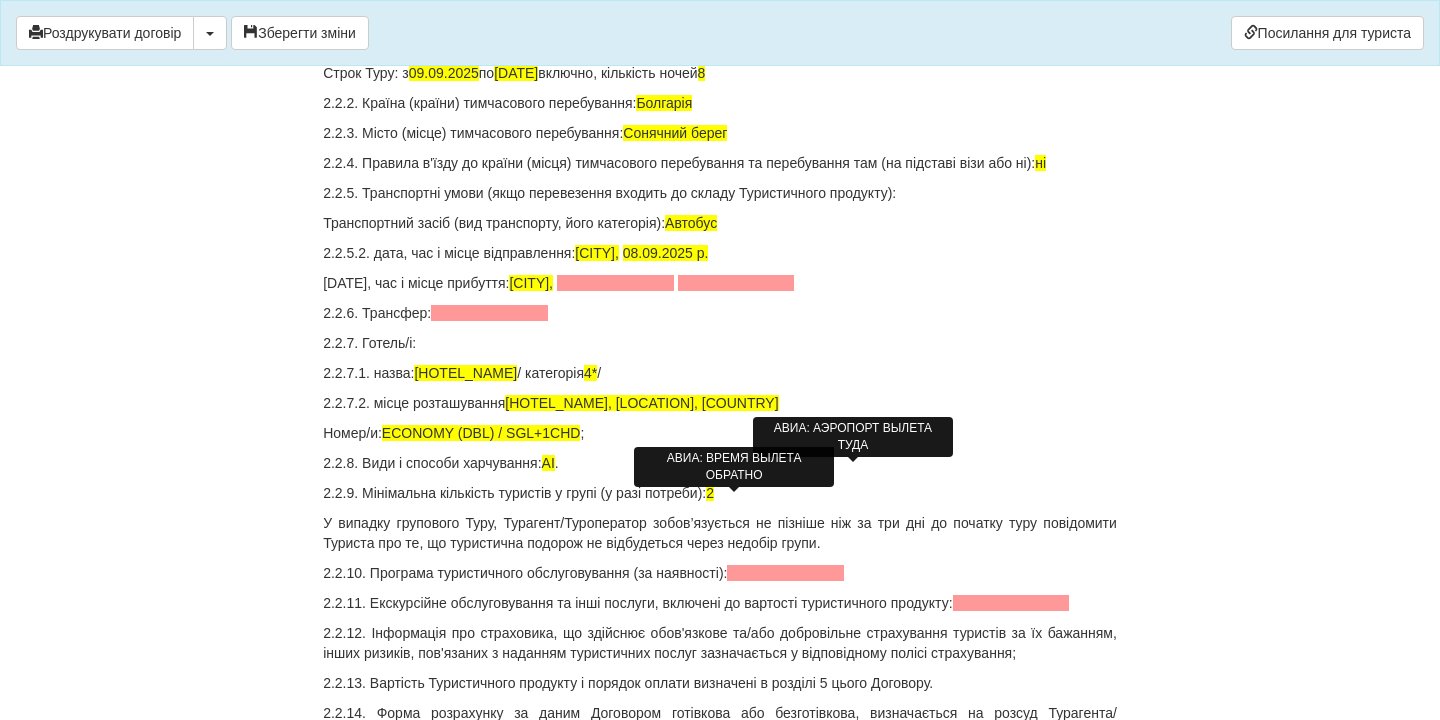 click at bounding box center (615, 283) 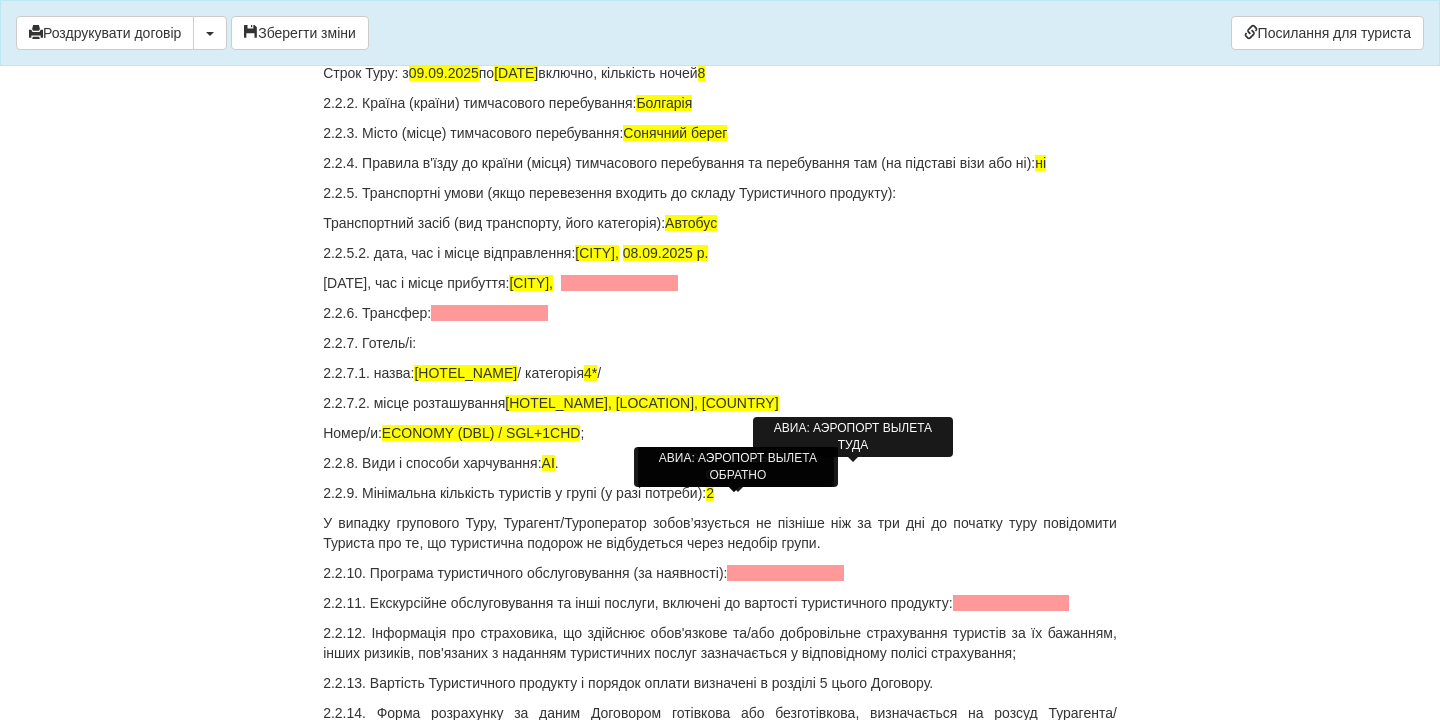 click at bounding box center (619, 283) 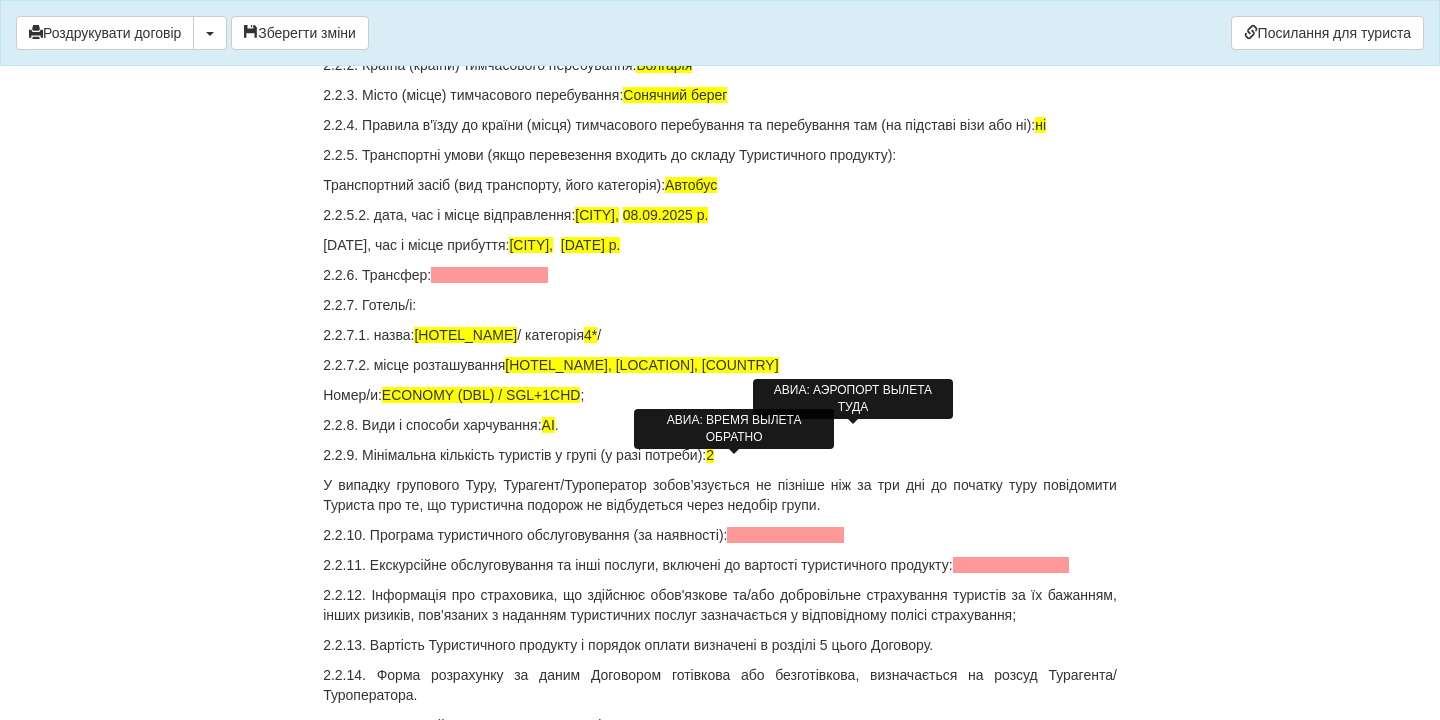 scroll, scrollTop: 2438, scrollLeft: 0, axis: vertical 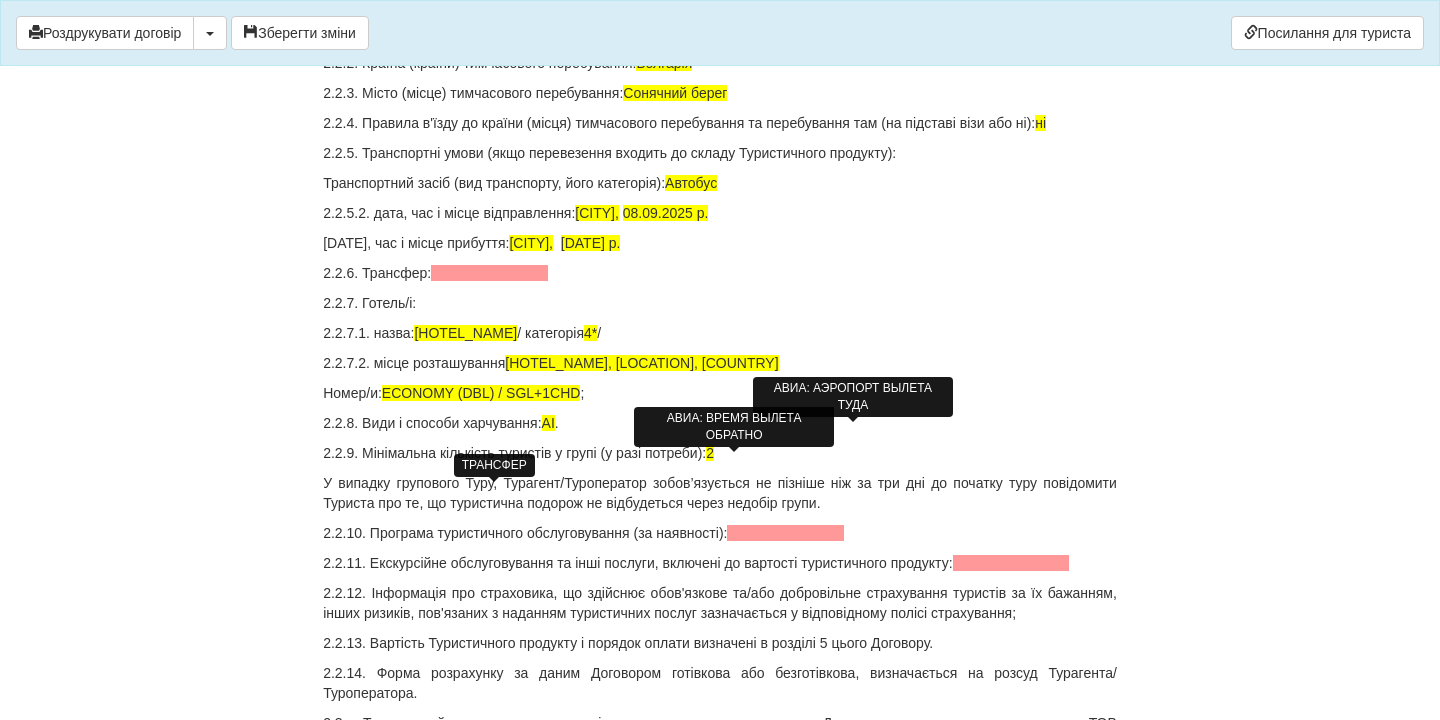 click at bounding box center (489, 273) 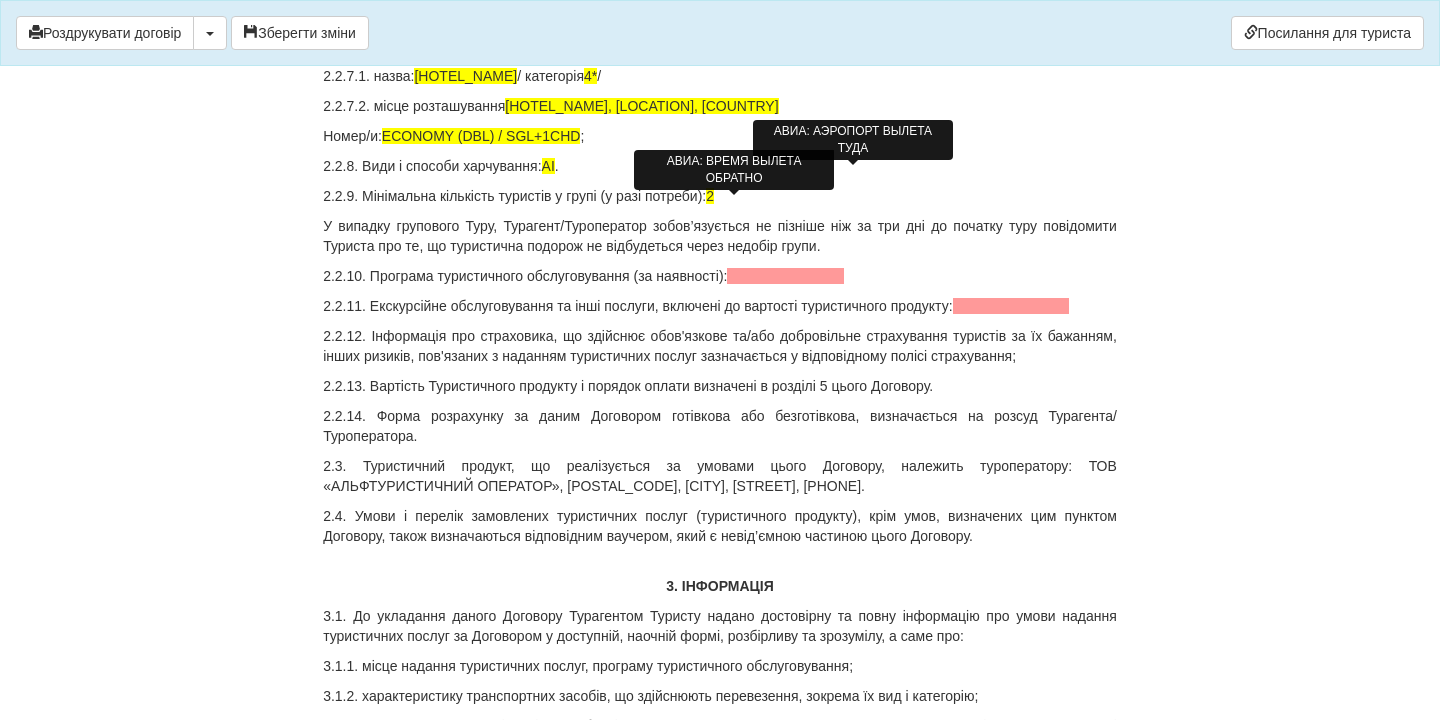 scroll, scrollTop: 2699, scrollLeft: 0, axis: vertical 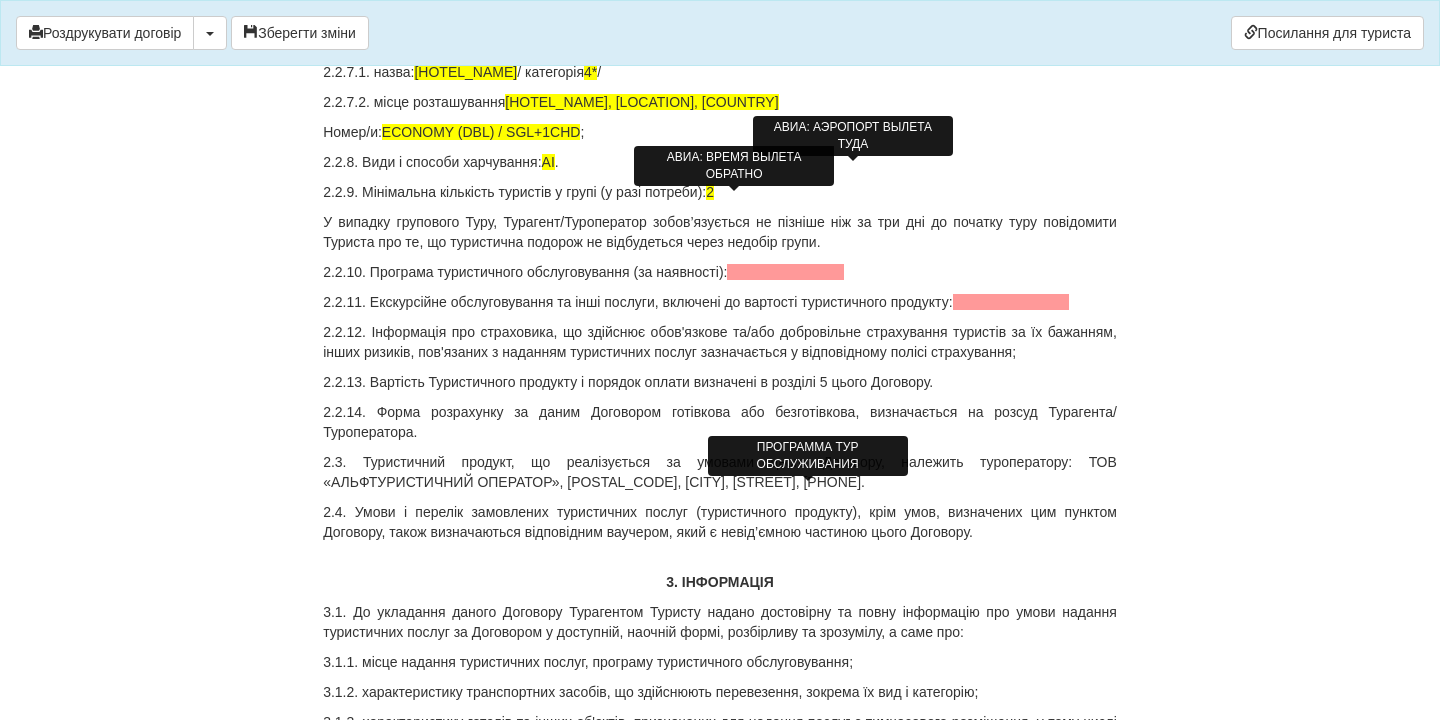 click at bounding box center (785, 272) 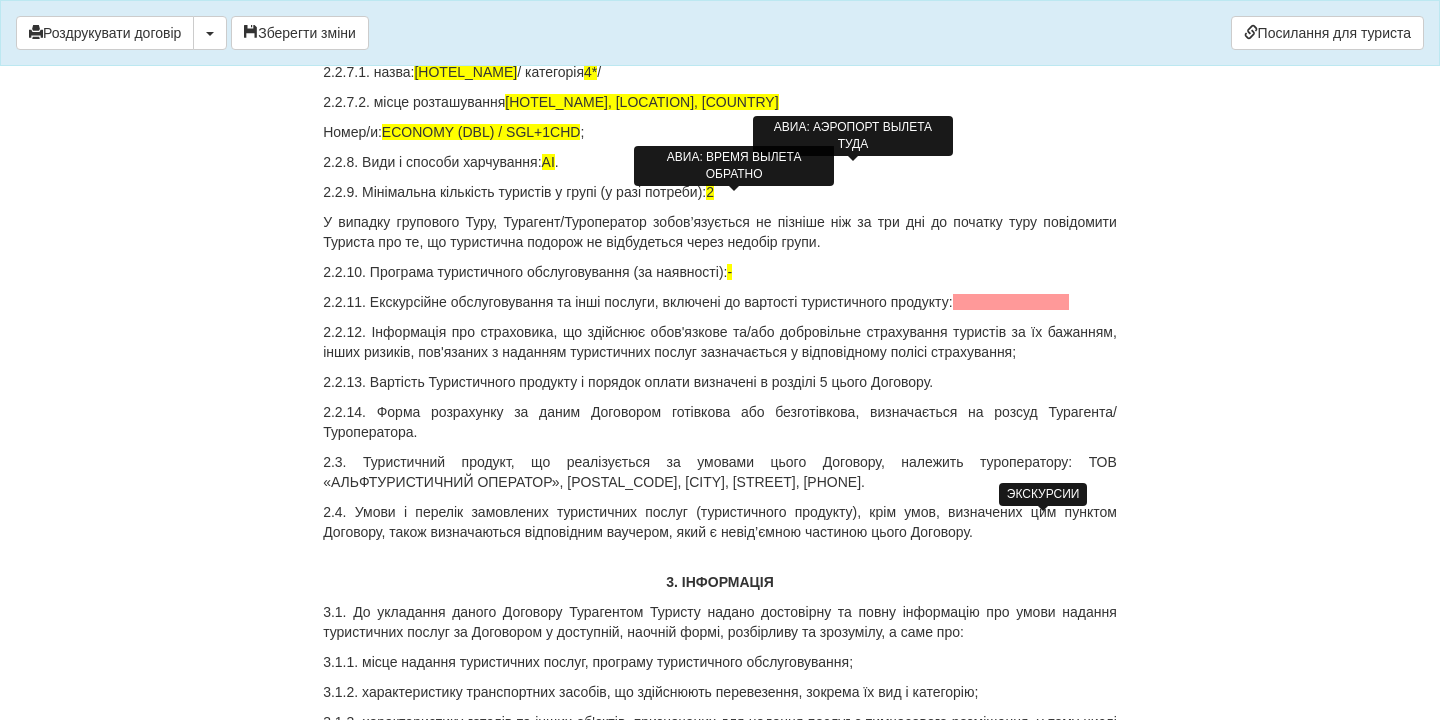 click at bounding box center [1011, 302] 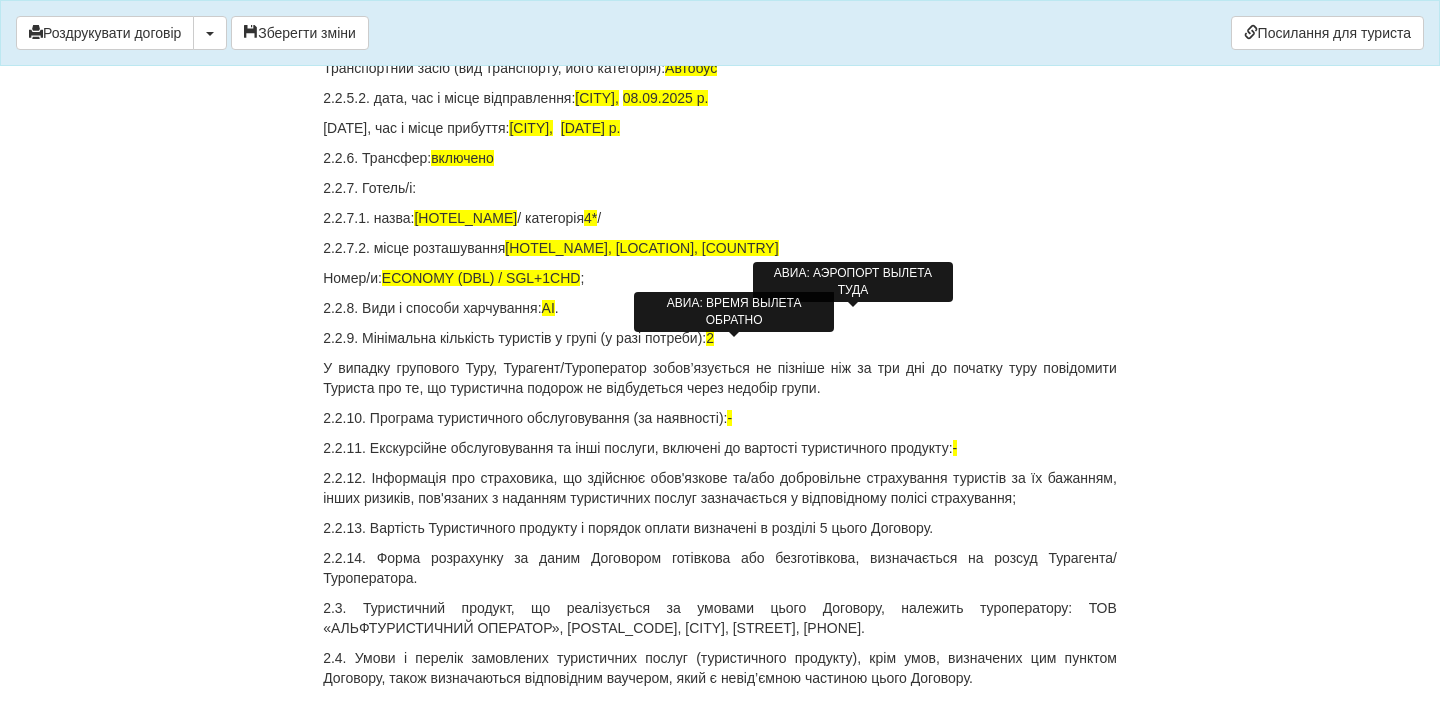 scroll, scrollTop: 2556, scrollLeft: 0, axis: vertical 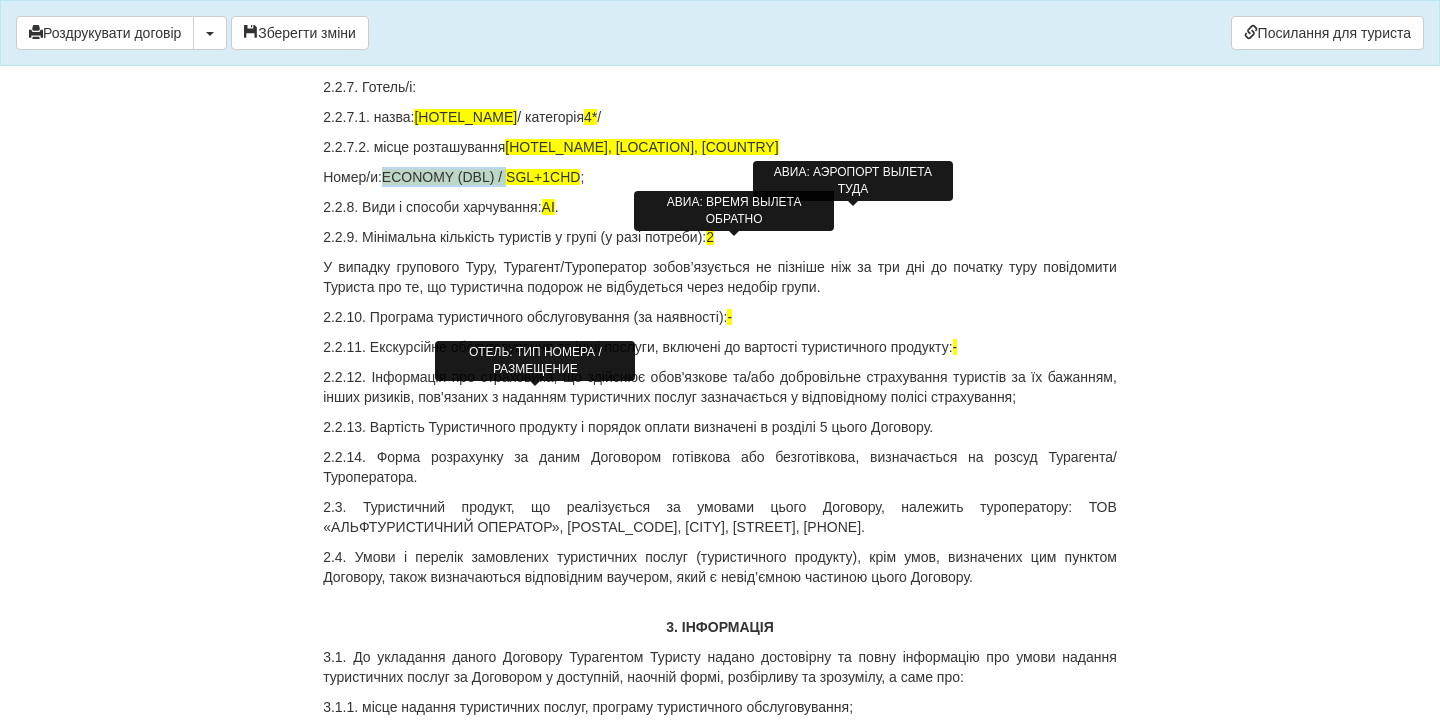 drag, startPoint x: 562, startPoint y: 396, endPoint x: 440, endPoint y: 397, distance: 122.0041 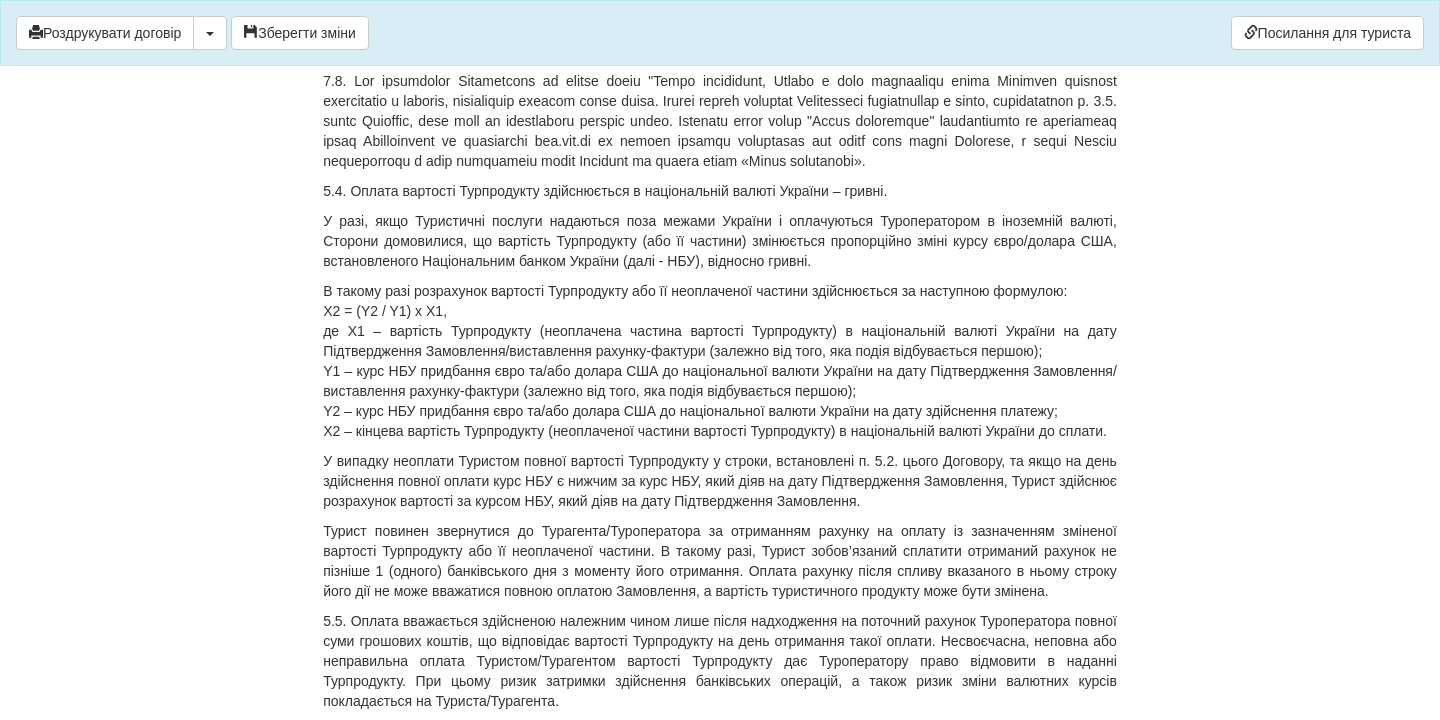 scroll, scrollTop: 8282, scrollLeft: 0, axis: vertical 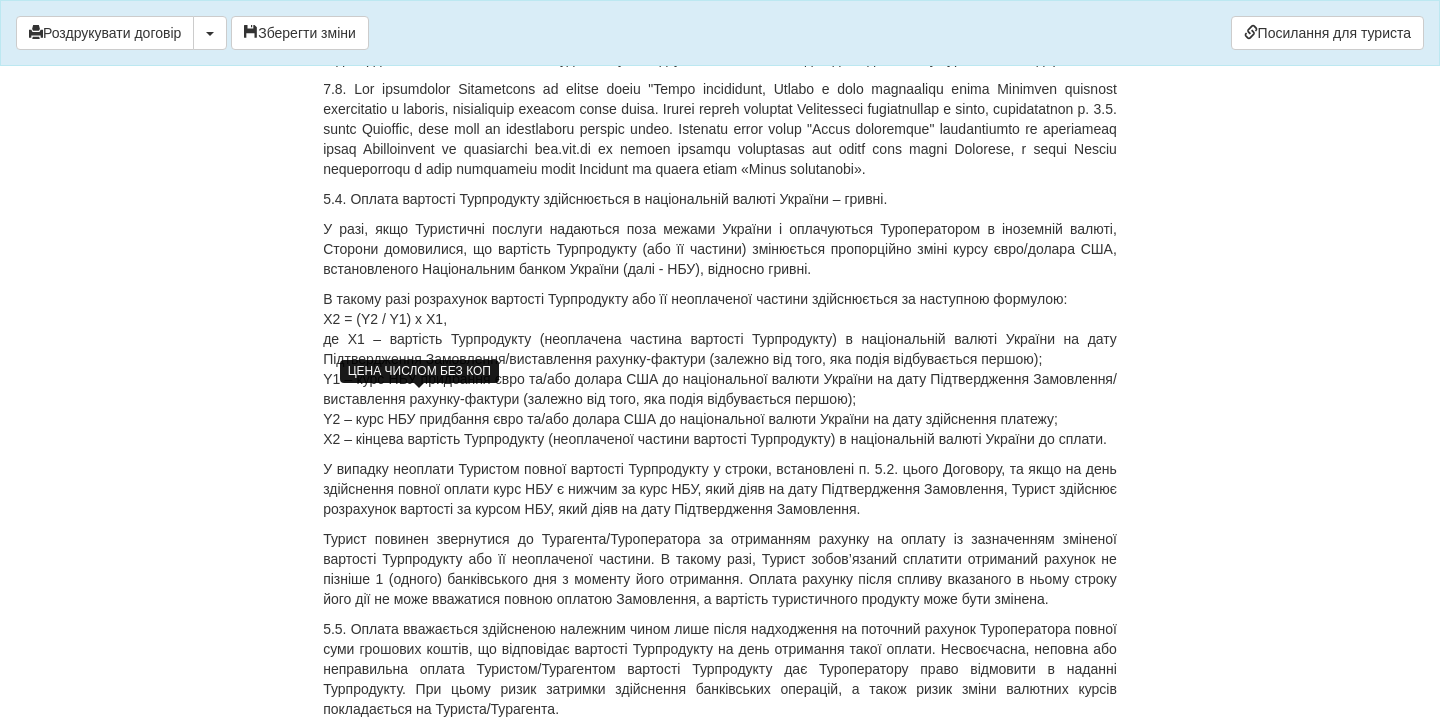 drag, startPoint x: 405, startPoint y: 399, endPoint x: 441, endPoint y: 400, distance: 36.013885 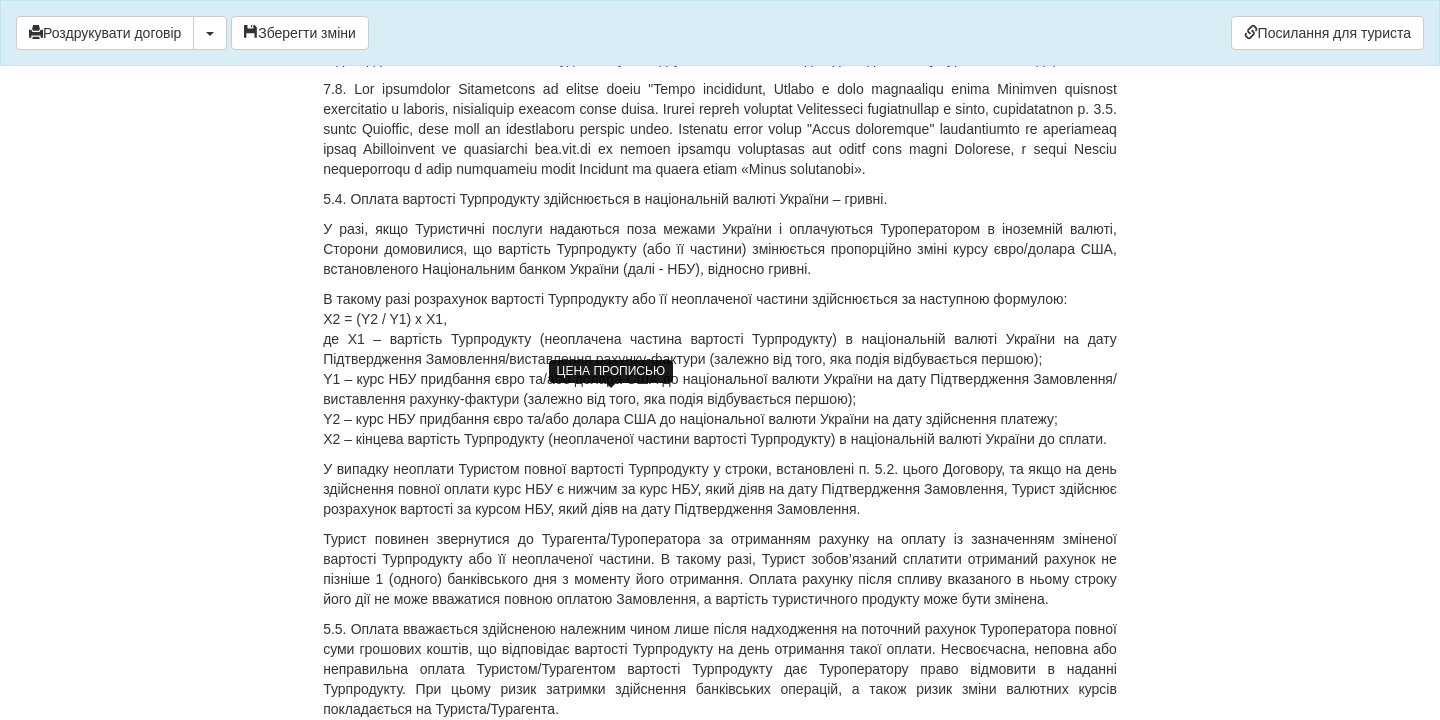 drag, startPoint x: 504, startPoint y: 399, endPoint x: 758, endPoint y: 400, distance: 254.00197 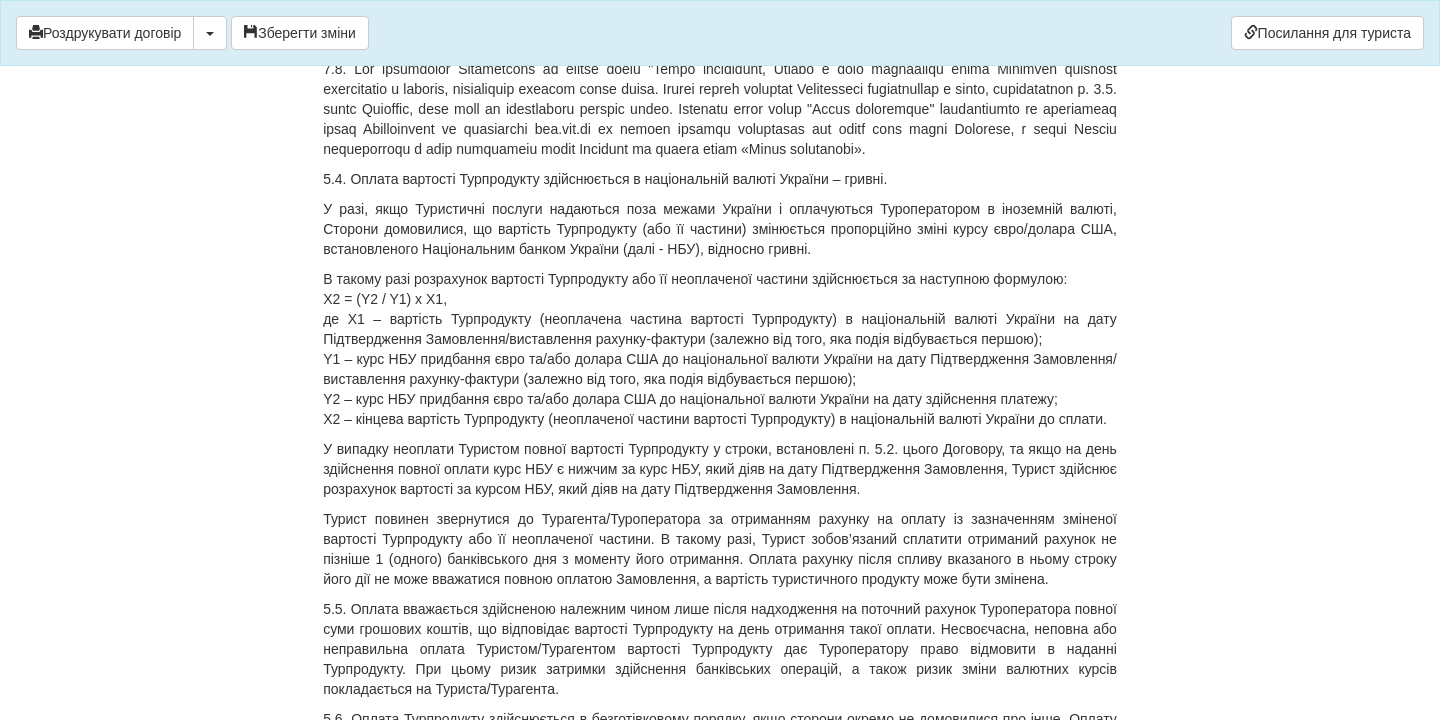 drag, startPoint x: 758, startPoint y: 405, endPoint x: 799, endPoint y: 456, distance: 65.43699 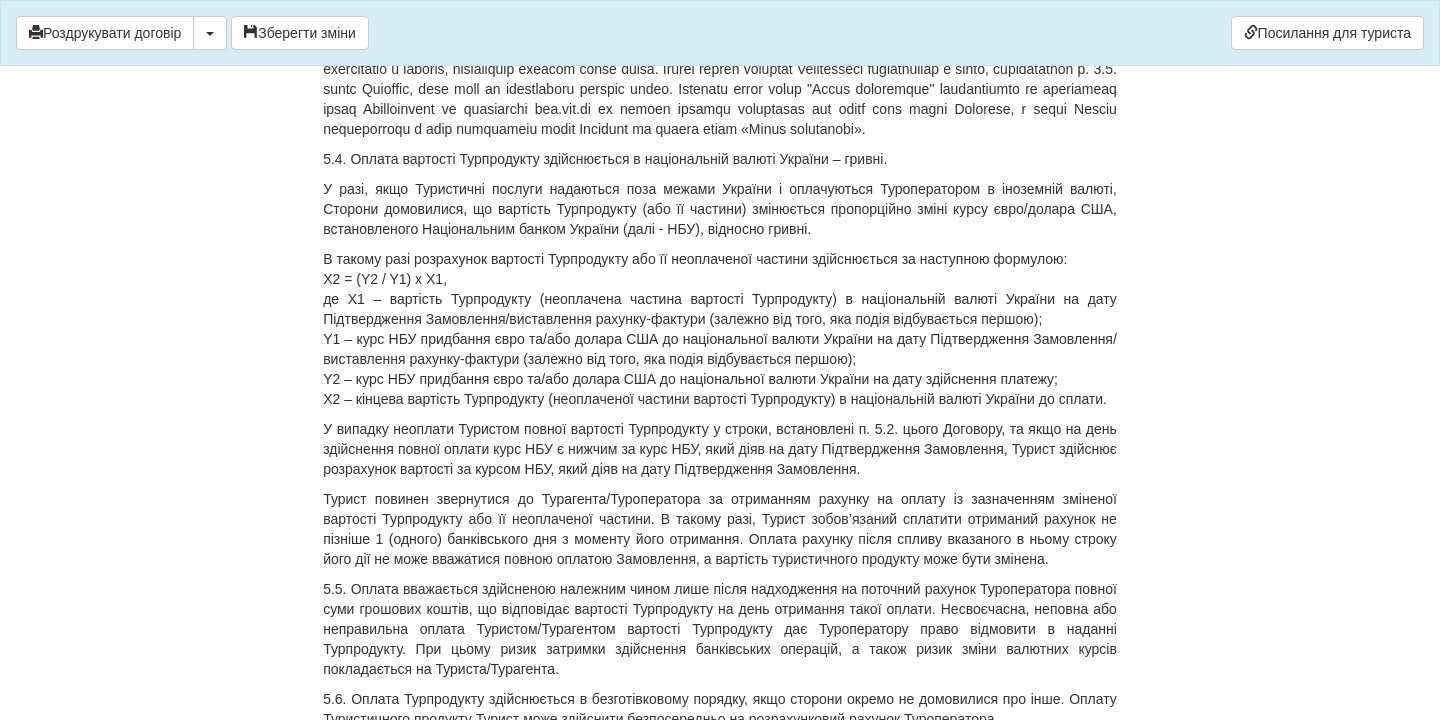 click on "5.1. Загальна Вартість Турпродукту (туристичних послуг, туру) за цим Договором з урахуванням послуг Турагента становить  [AMOUNT]   ( Сорок сім тисяч п'ятсот грн.00 коп. ) гривень" at bounding box center (720, -191) 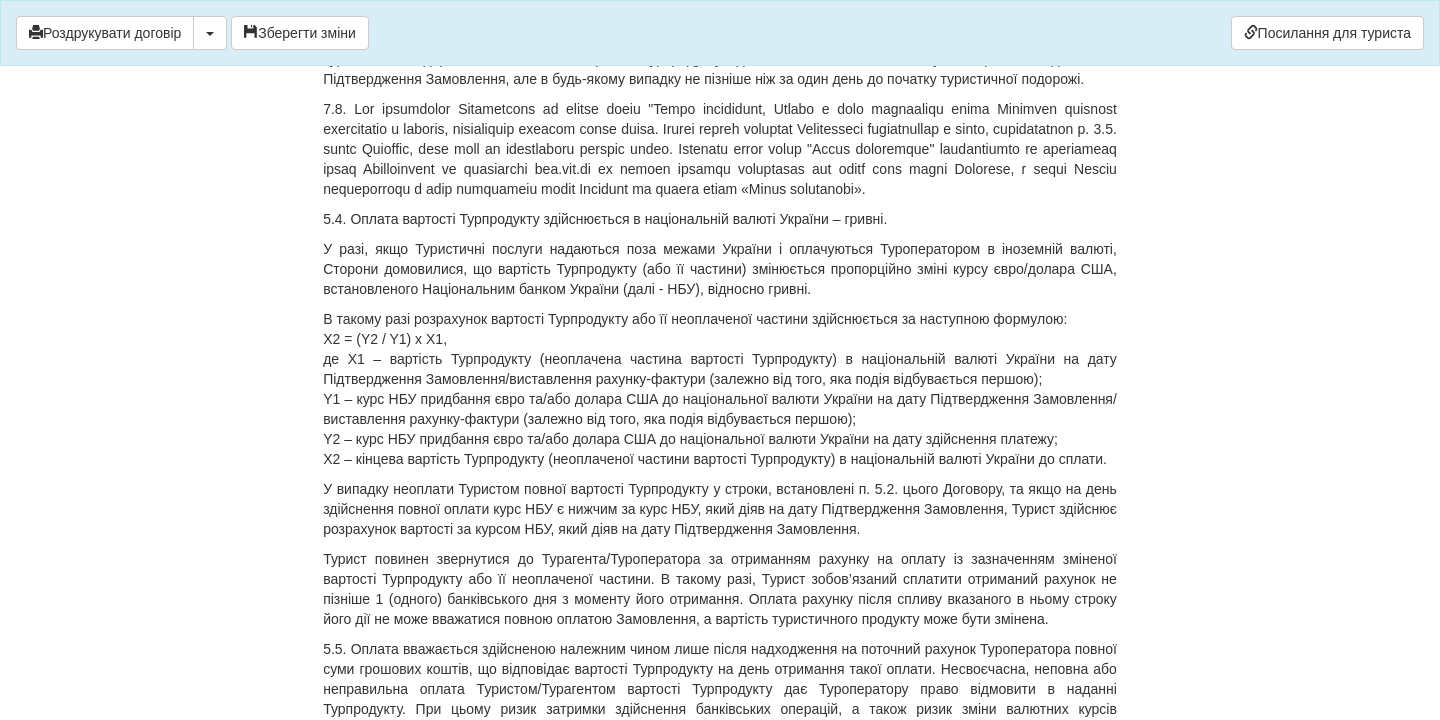 click on "×
Деякі поля не заповнено
Ми підсвітили  порожні поля  червоним кольором.                Ви можете відредагувати текст і внести відсутні дані прямо у цьому вікні.
Для автоматичного заповнення договору:
Необхідно додати агентський договір з оператором Alf
Роздрукувати договір
Скачати PDF" at bounding box center (720, -705) 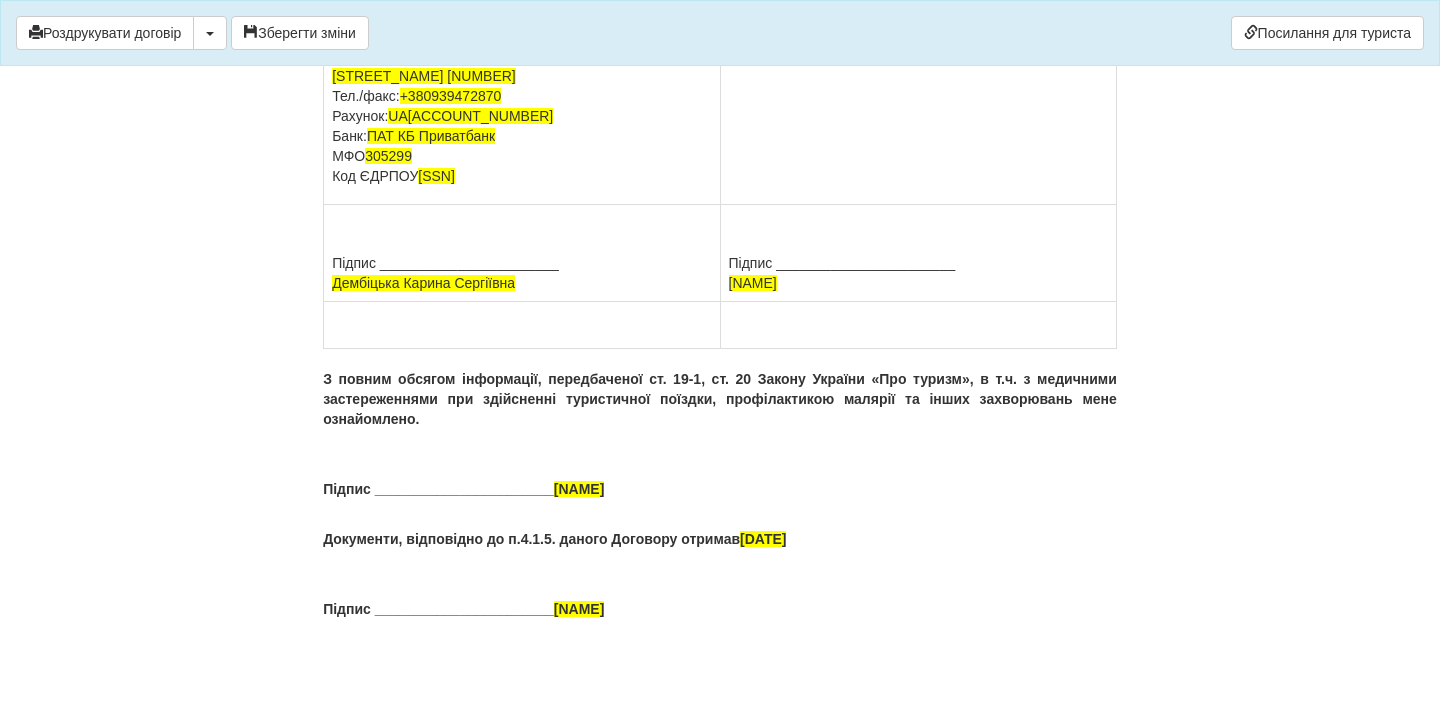 scroll, scrollTop: 15090, scrollLeft: 0, axis: vertical 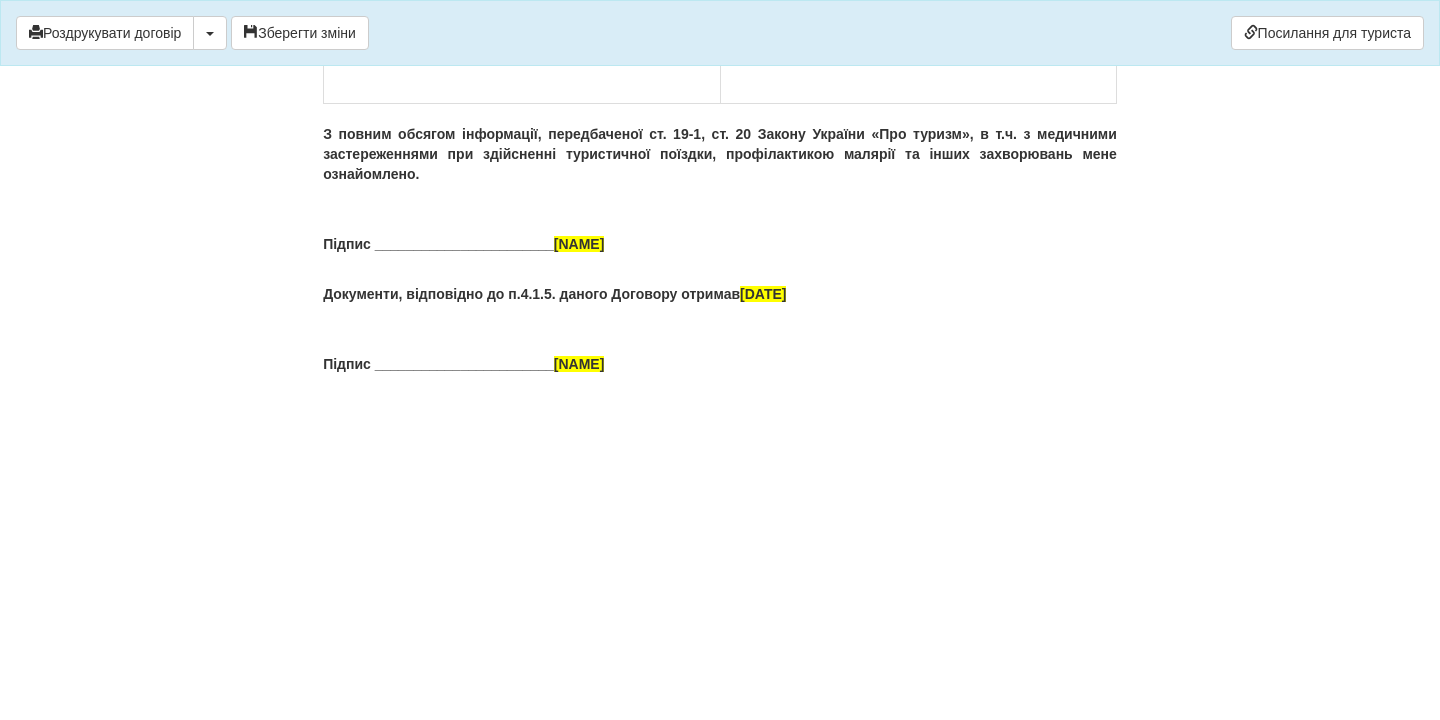 drag, startPoint x: 860, startPoint y: 317, endPoint x: 912, endPoint y: 362, distance: 68.76772 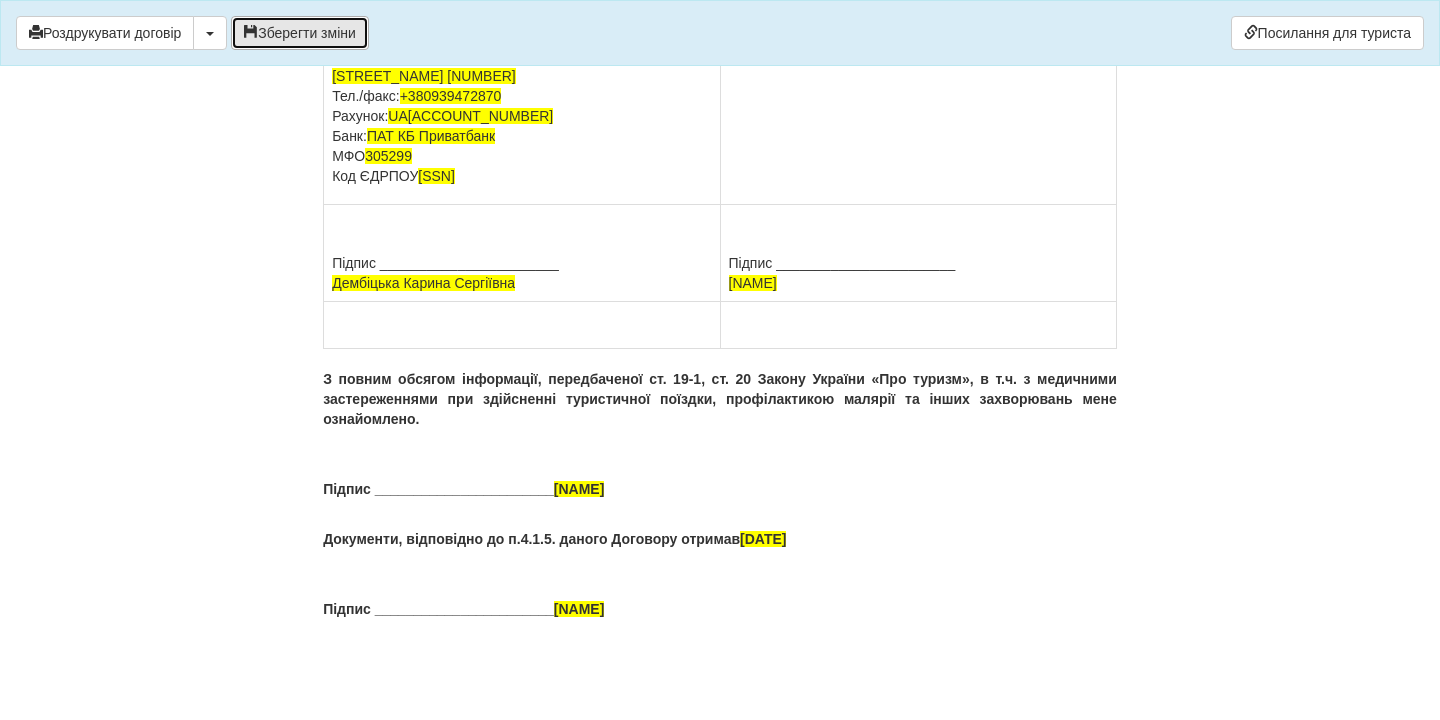 click on "Зберегти зміни" at bounding box center [300, 33] 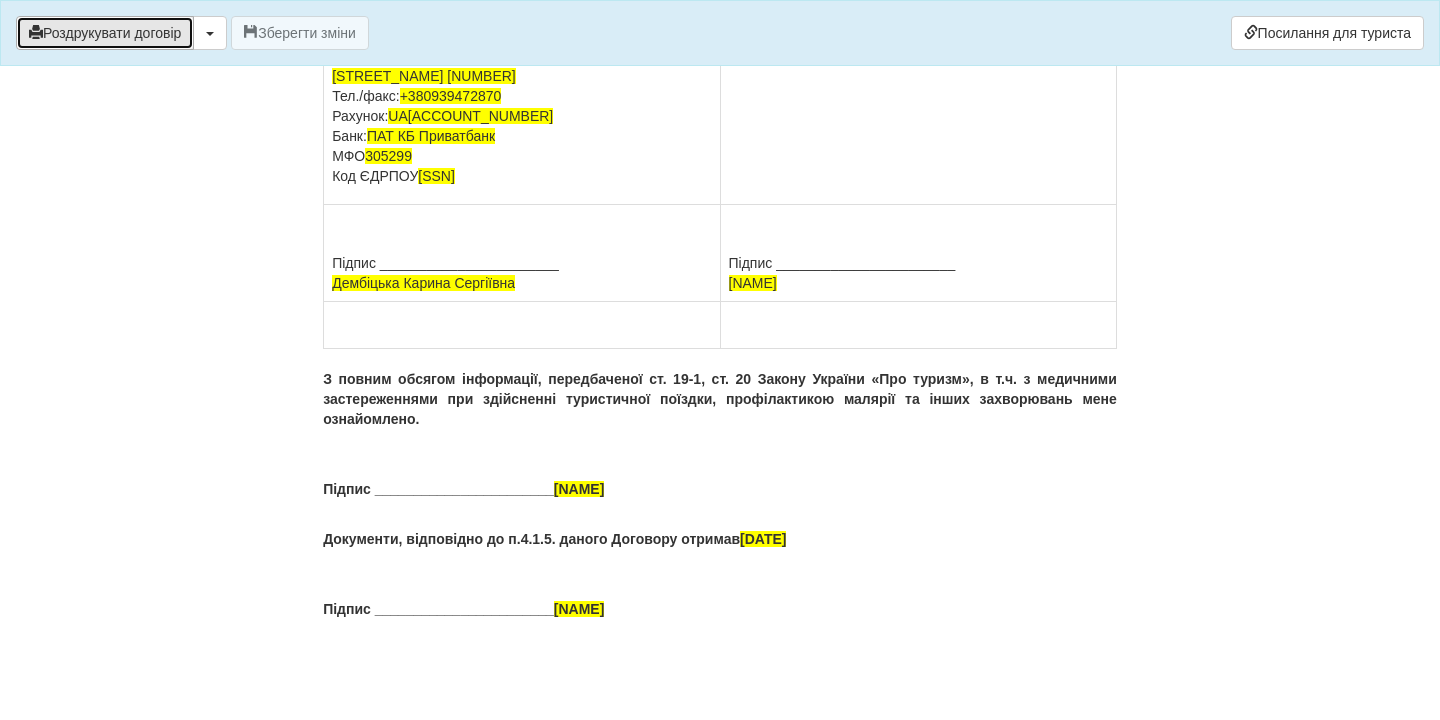 click on "Роздрукувати договір" at bounding box center (105, 33) 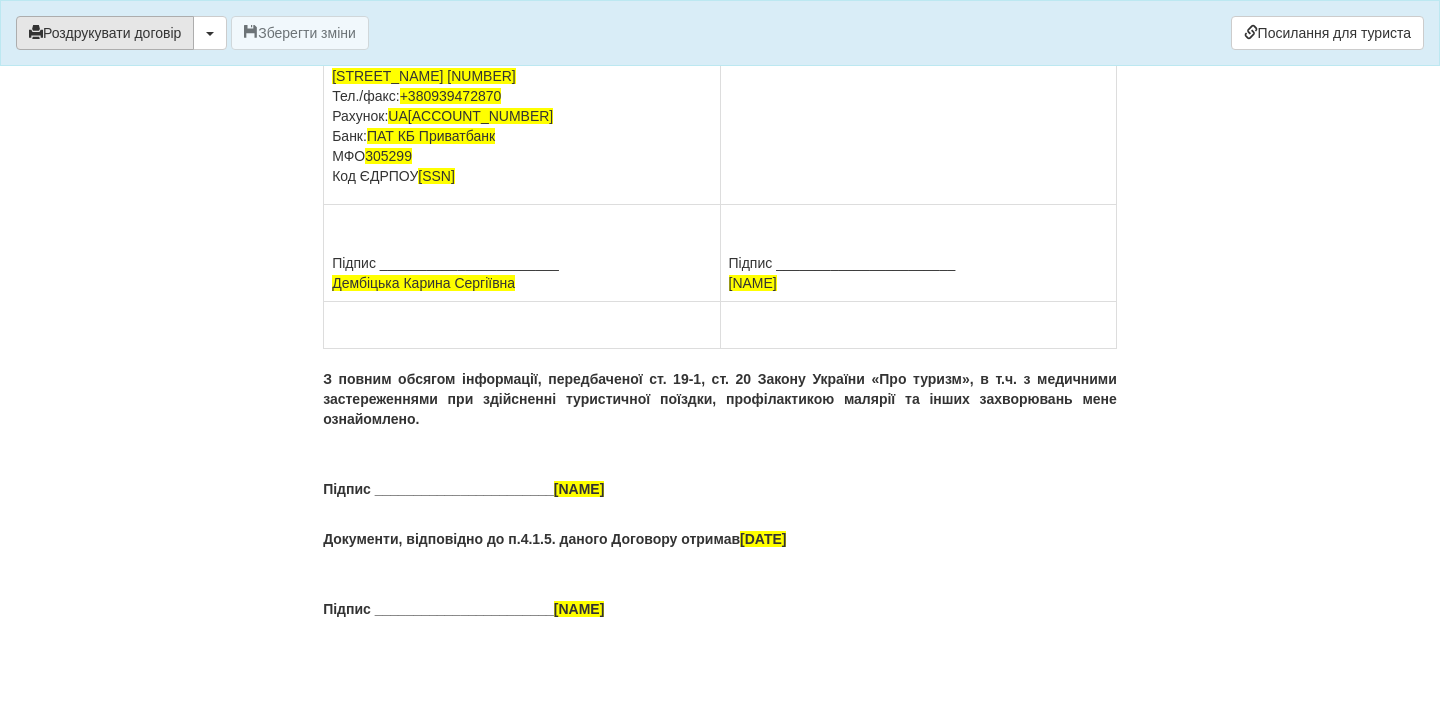 scroll, scrollTop: 15091, scrollLeft: 0, axis: vertical 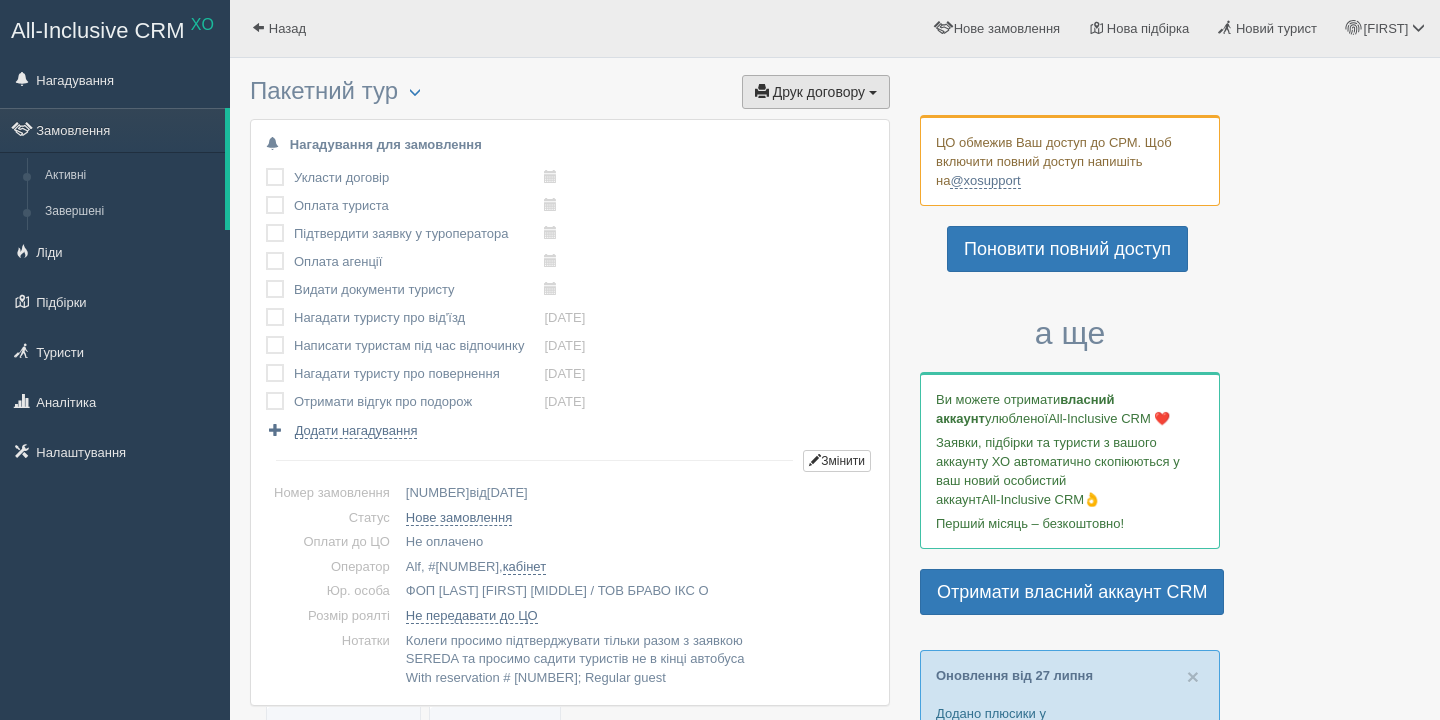 click on "Друк договору
Друк" at bounding box center [816, 92] 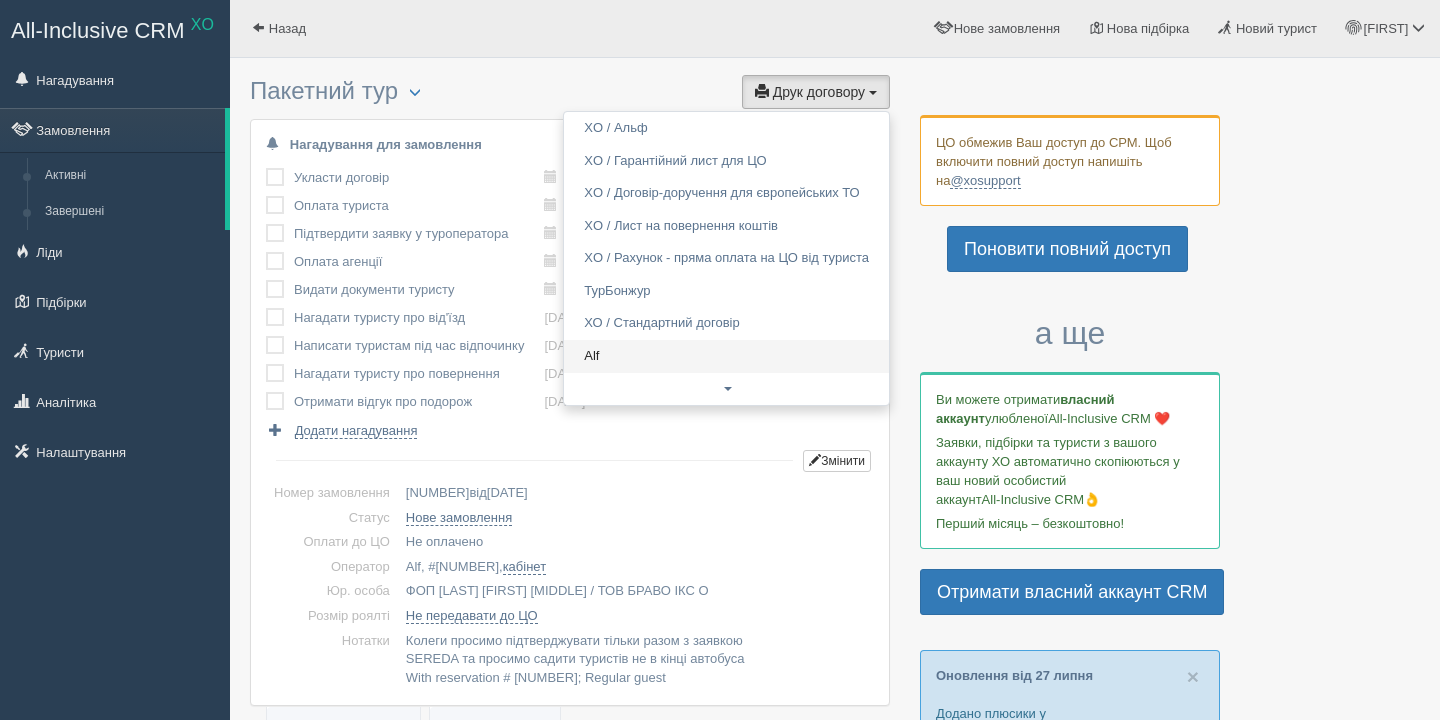click on "Alf" at bounding box center (726, 356) 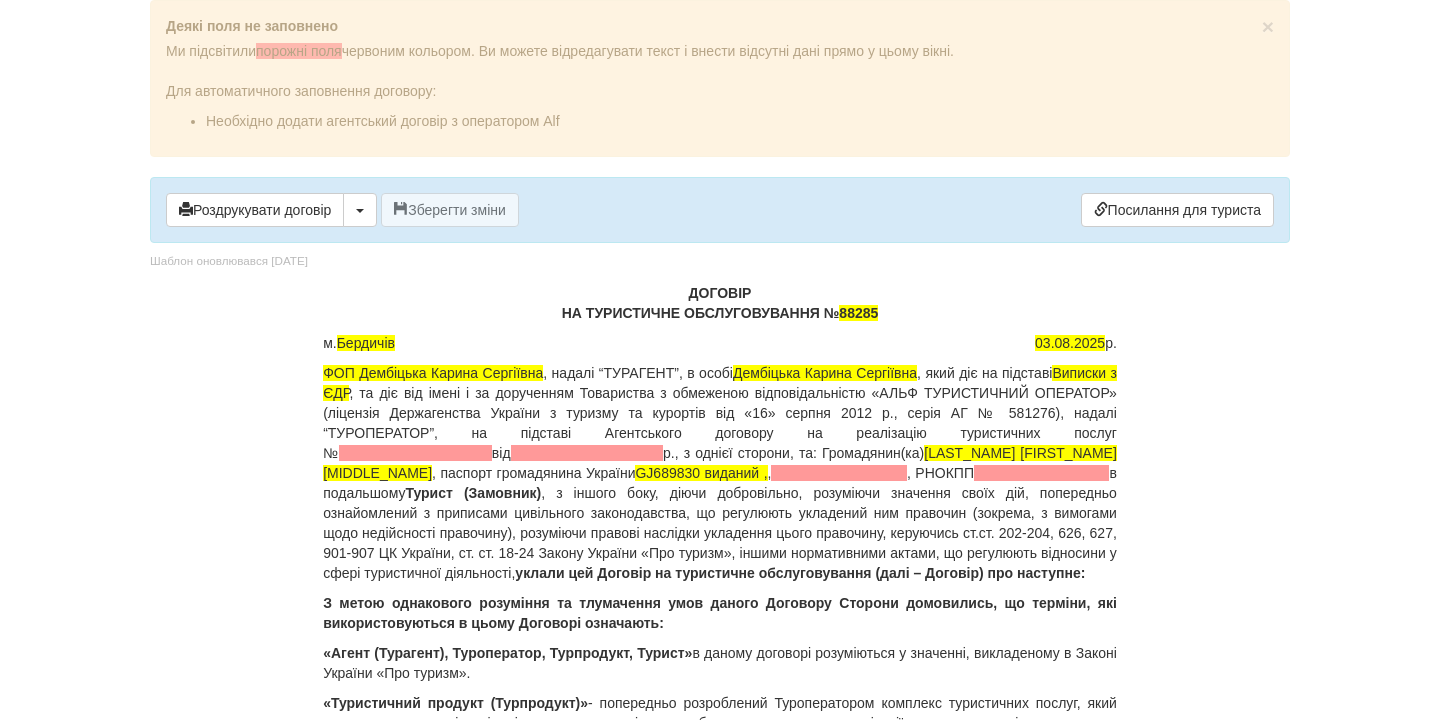 scroll, scrollTop: 0, scrollLeft: 0, axis: both 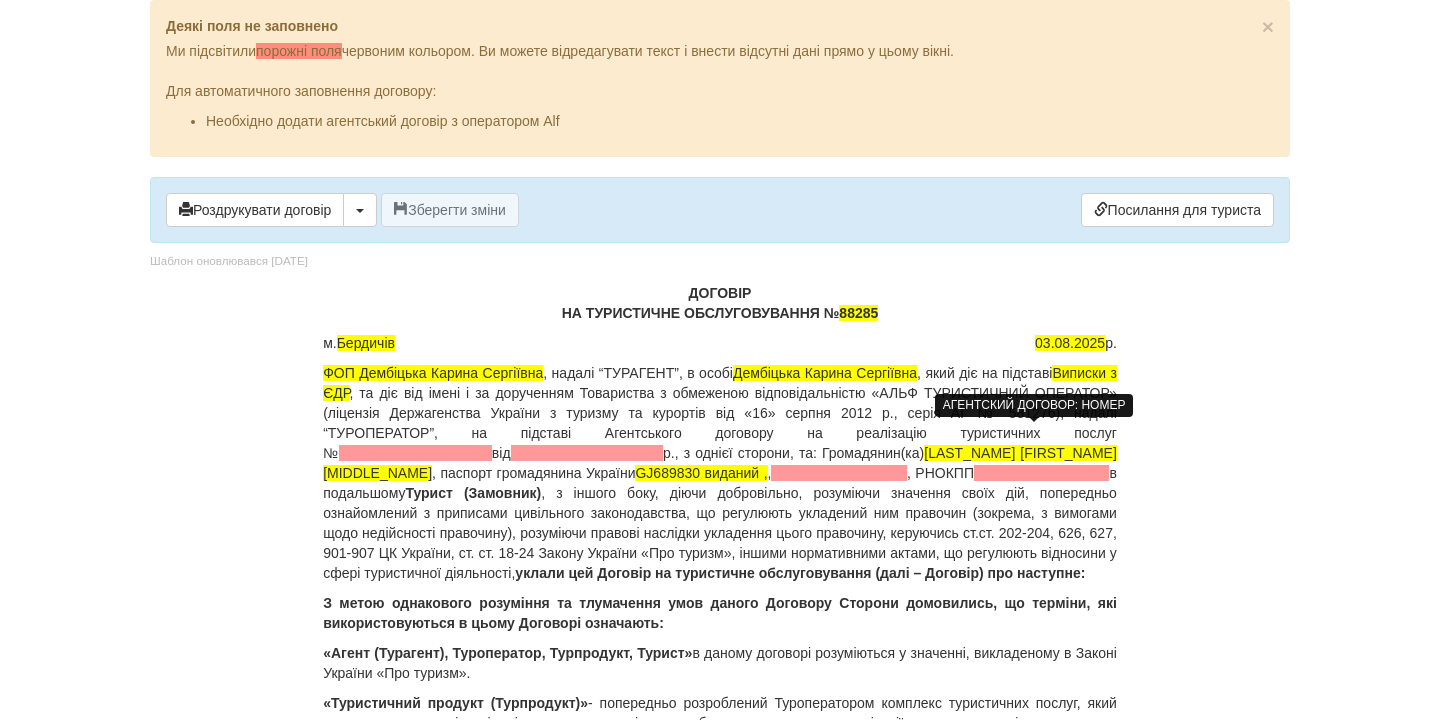 click at bounding box center [415, 453] 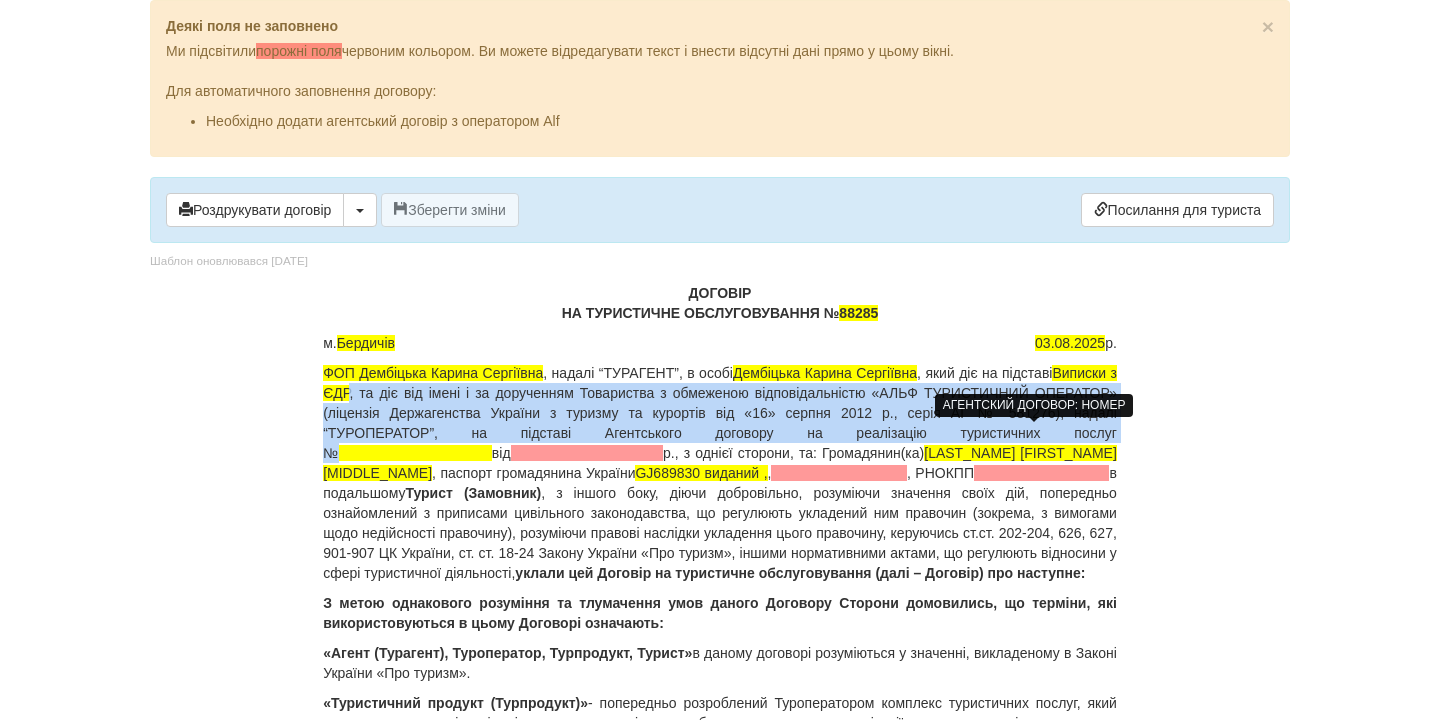 type 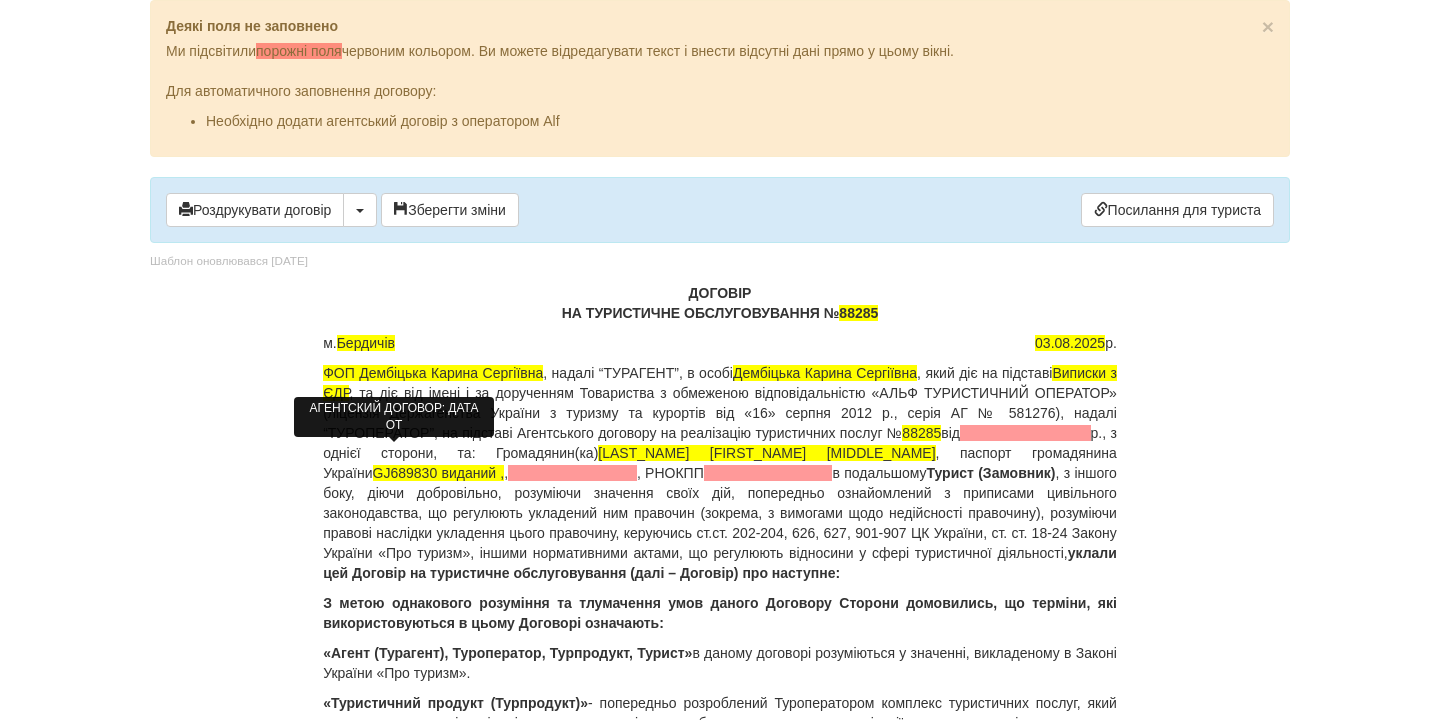 click at bounding box center [1025, 433] 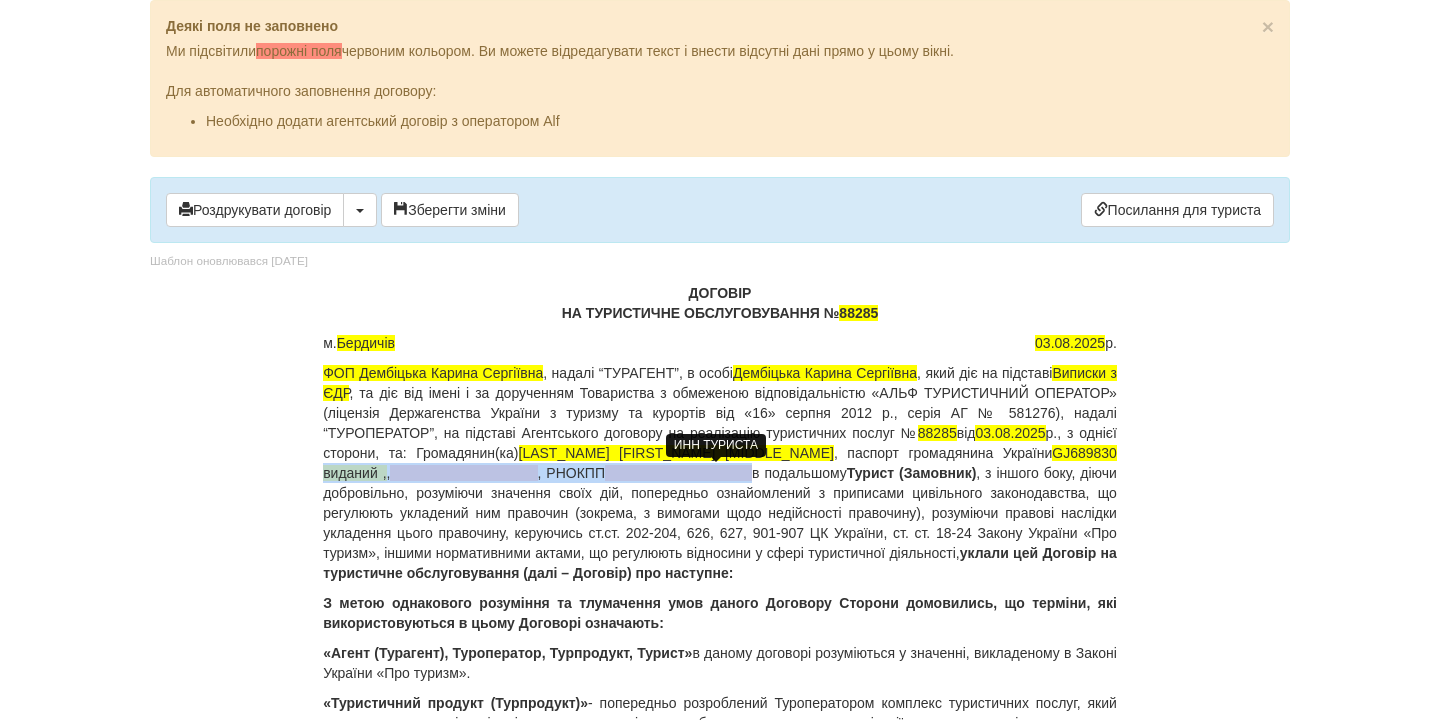 drag, startPoint x: 399, startPoint y: 474, endPoint x: 772, endPoint y: 475, distance: 373.00134 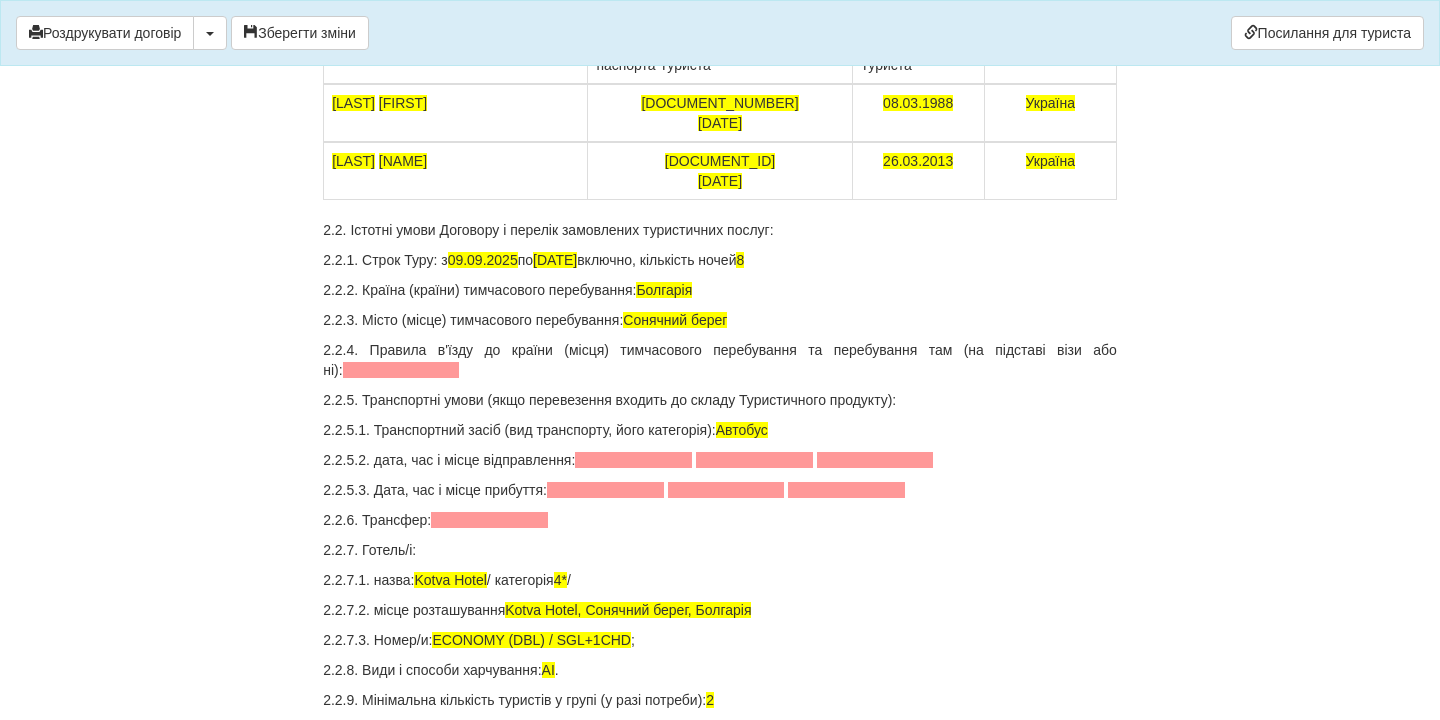 scroll, scrollTop: 2440, scrollLeft: 0, axis: vertical 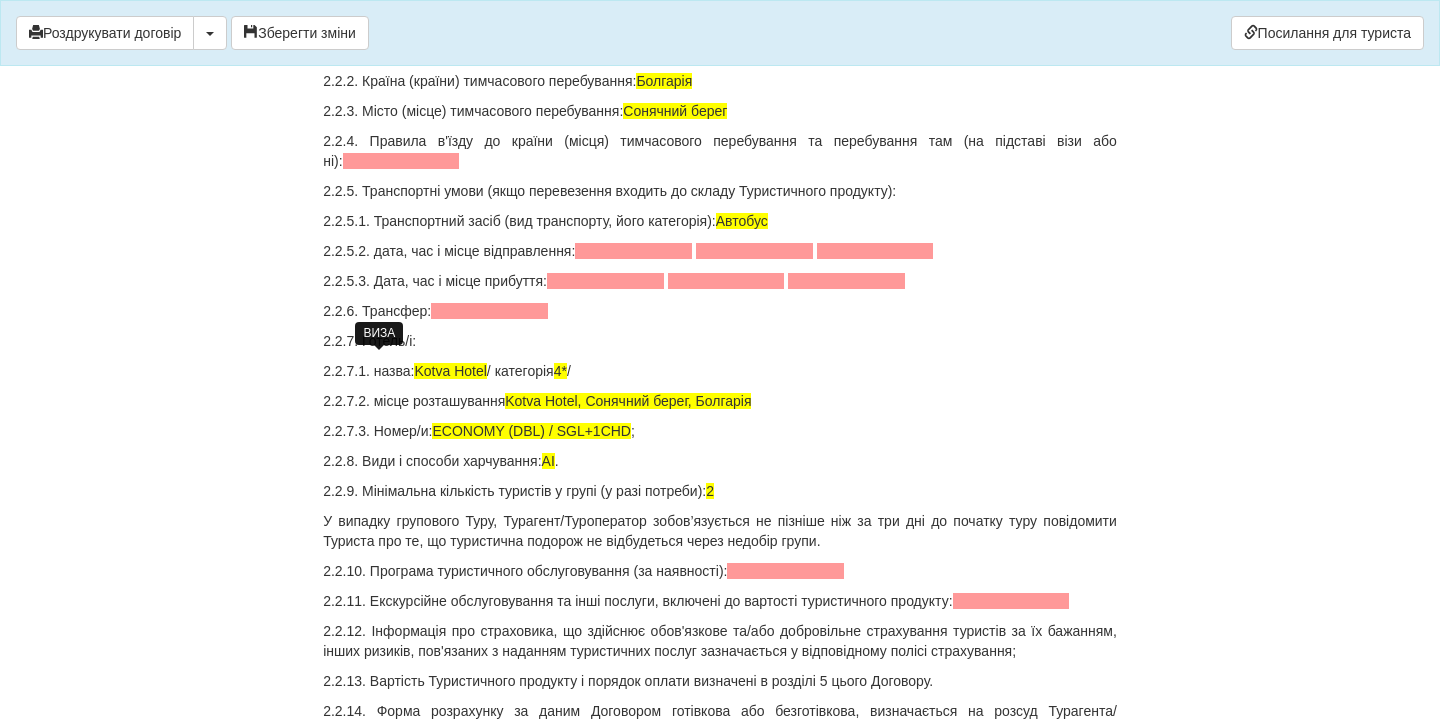 click at bounding box center (401, 161) 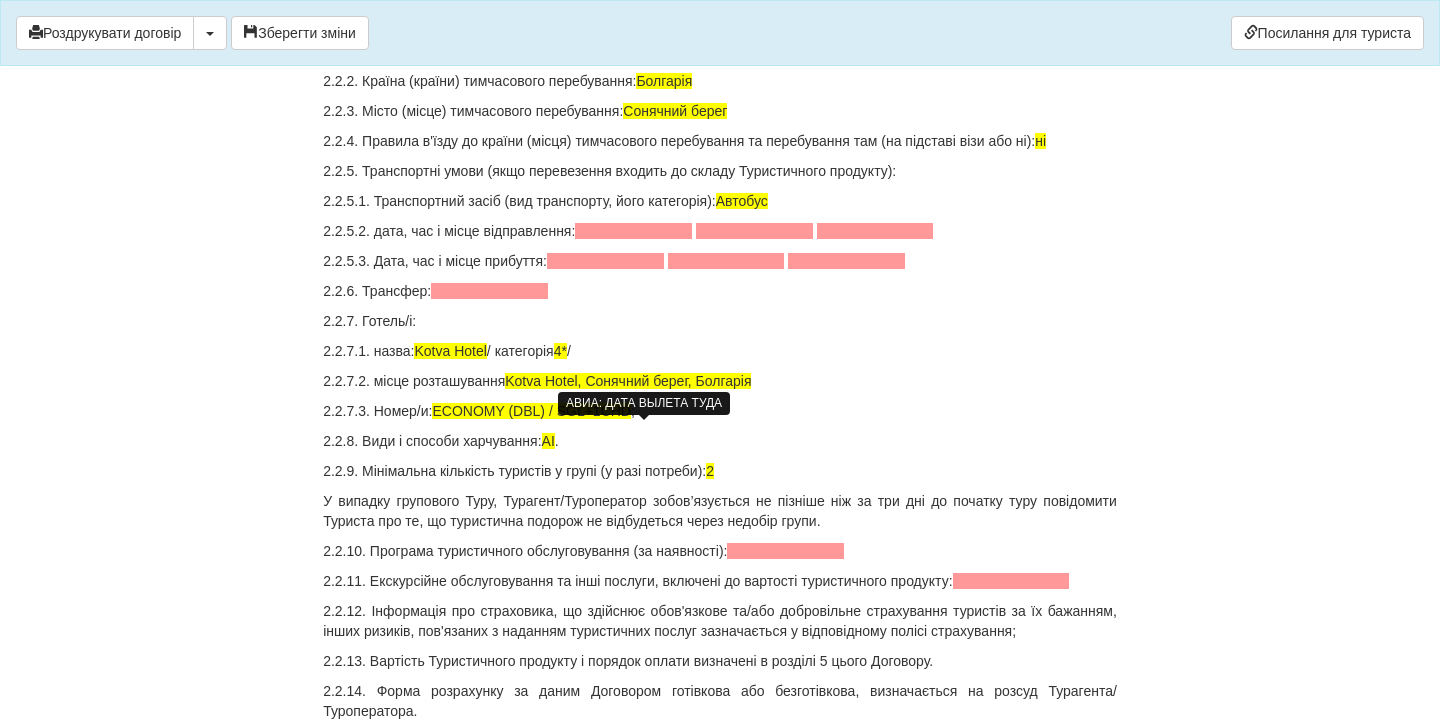 click at bounding box center (633, 231) 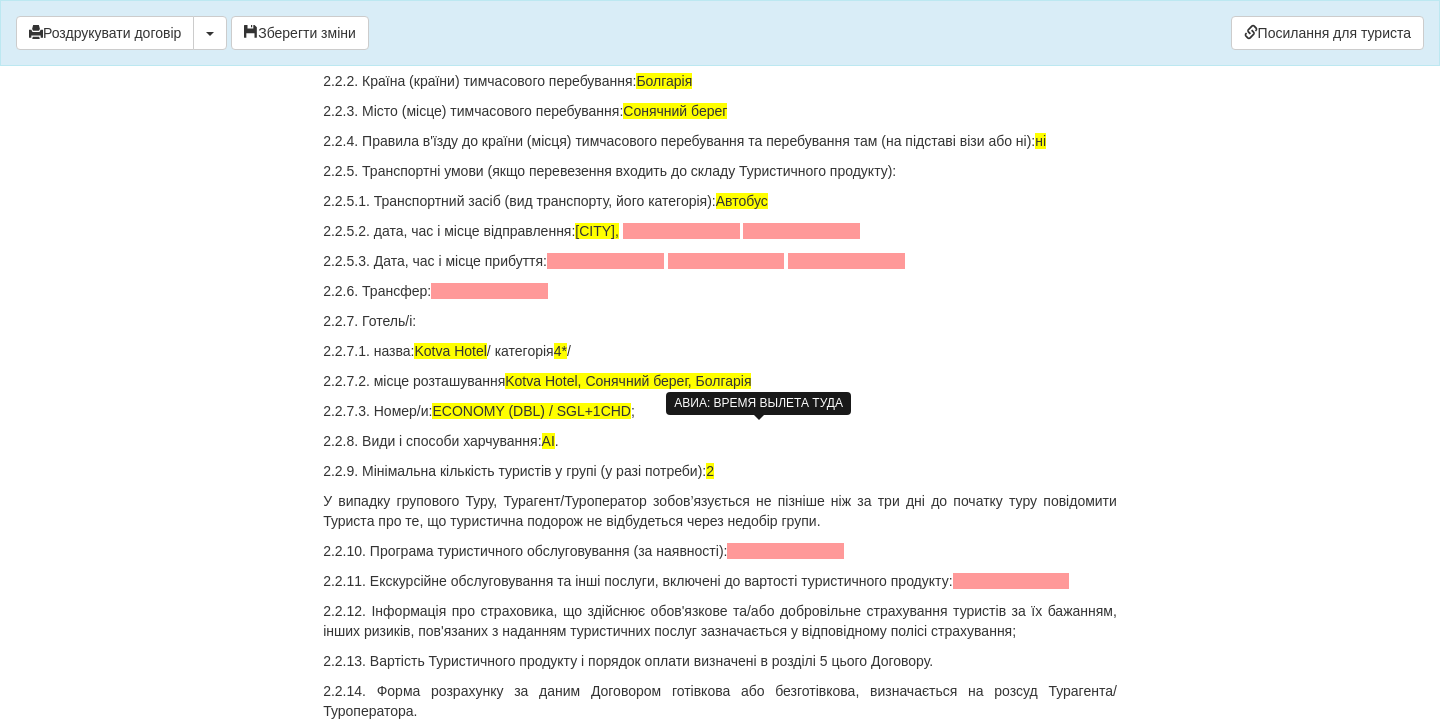 click at bounding box center [681, 231] 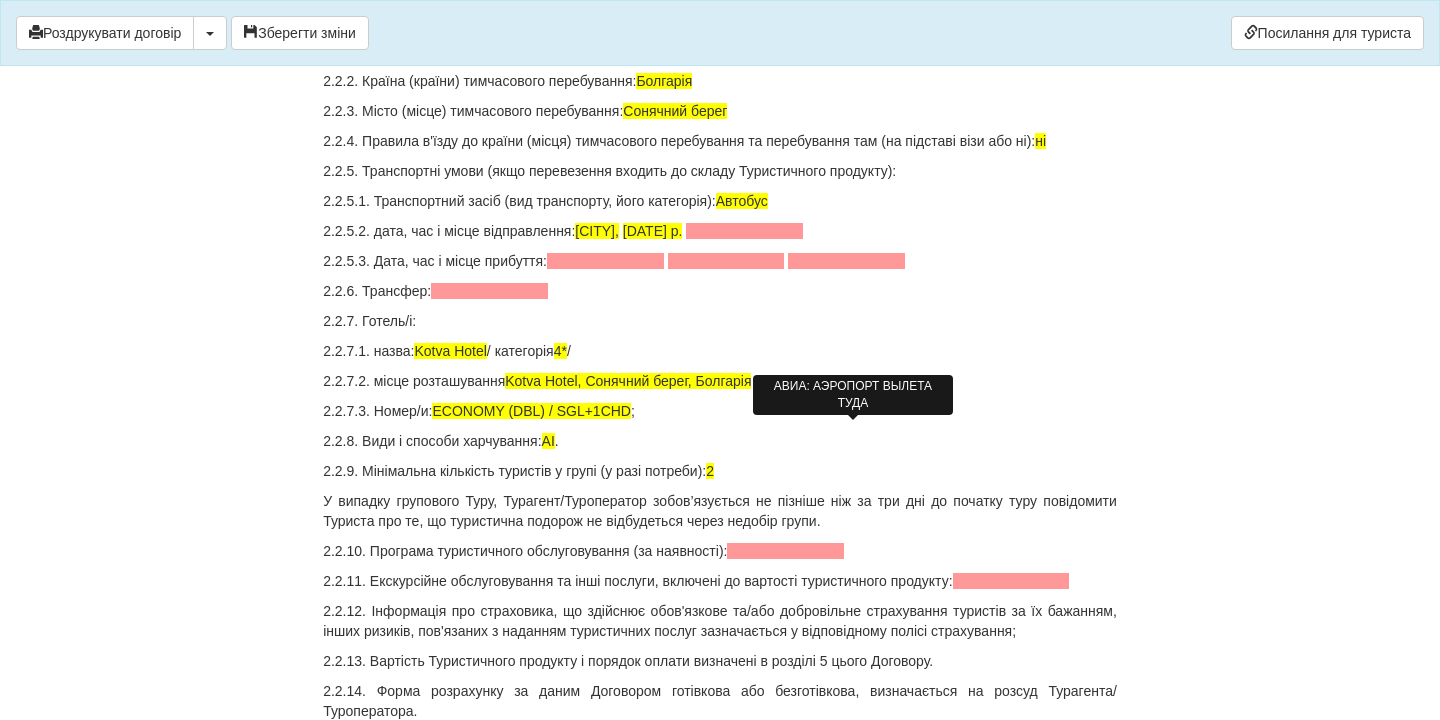 click at bounding box center [744, 231] 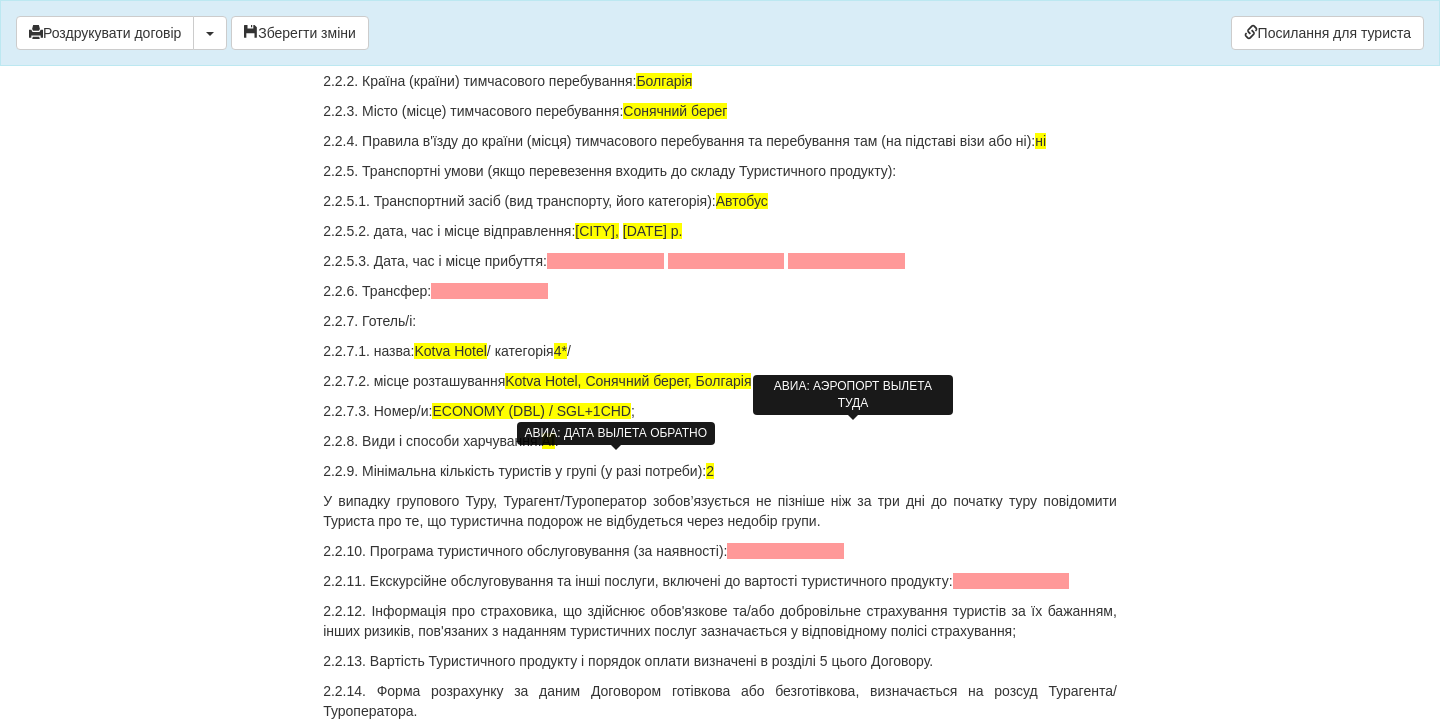 click at bounding box center [605, 261] 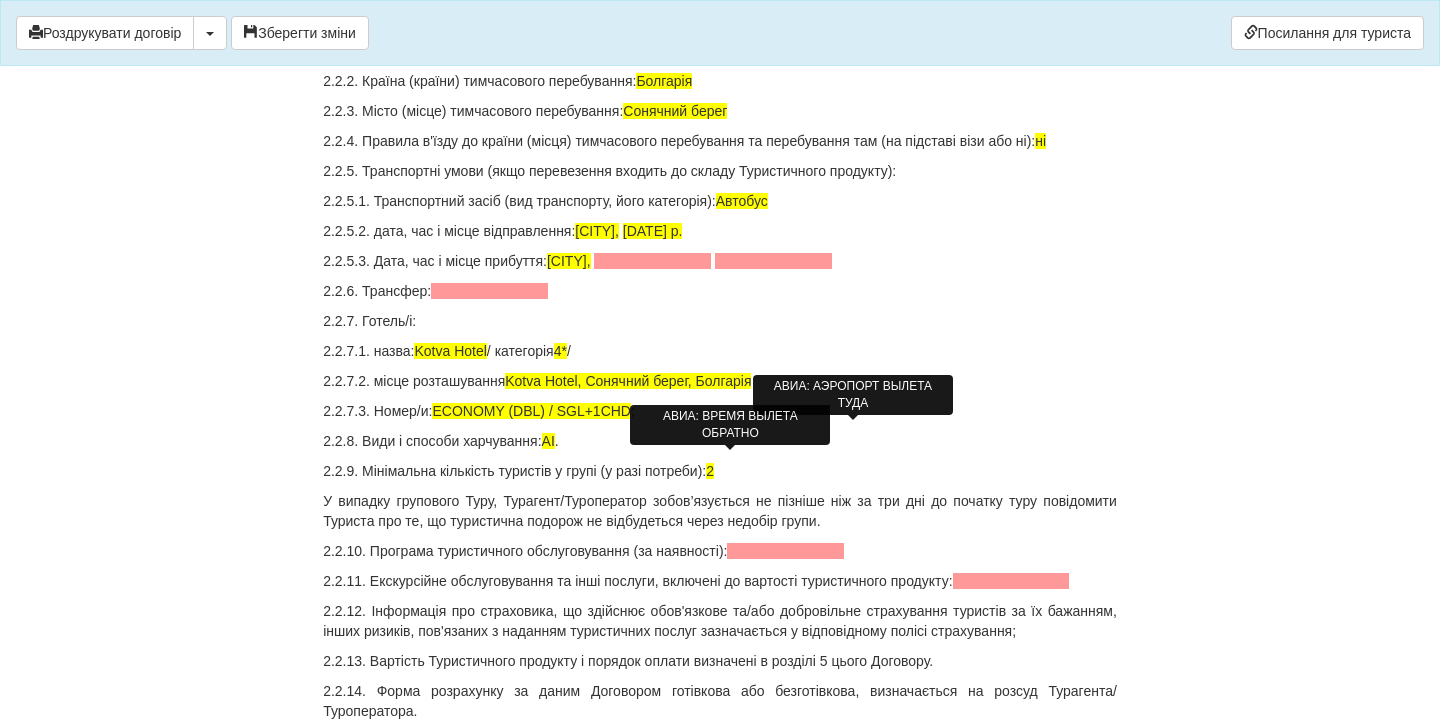 click at bounding box center (652, 261) 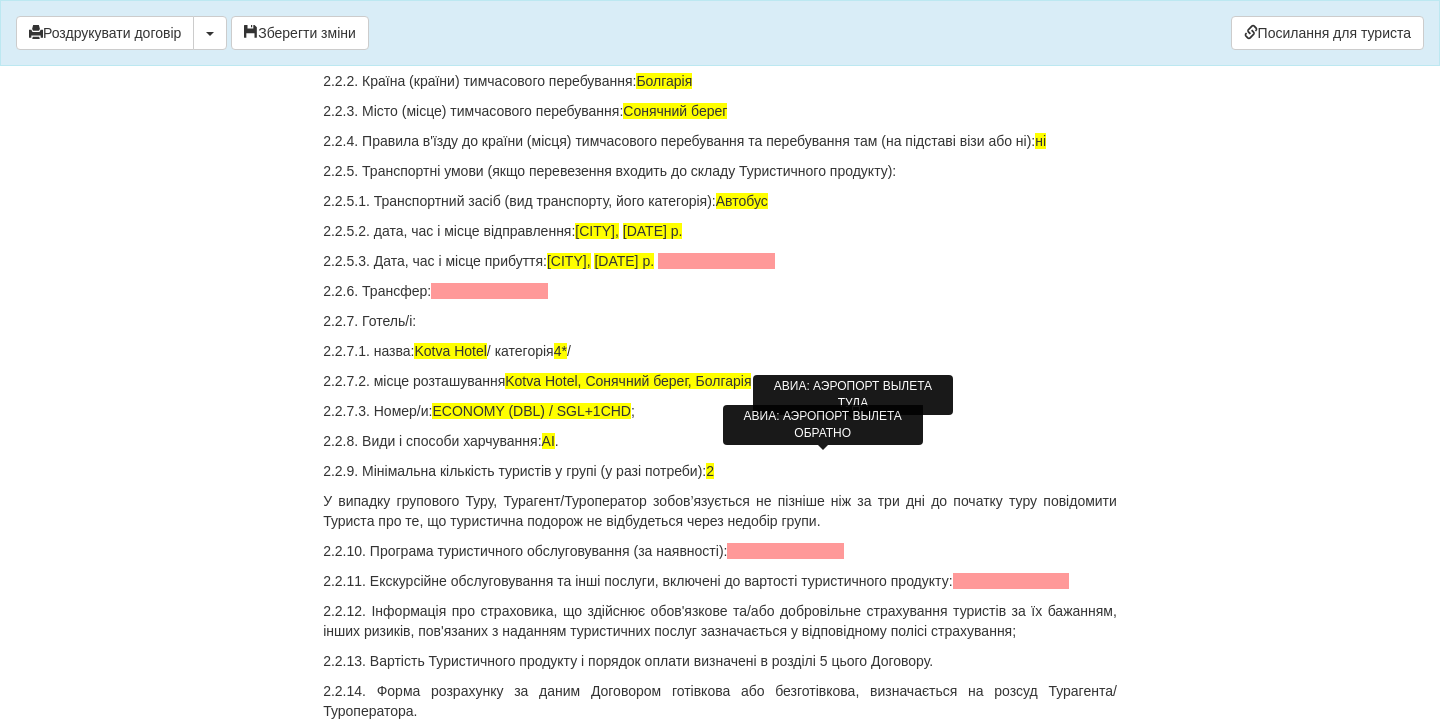 click at bounding box center (716, 261) 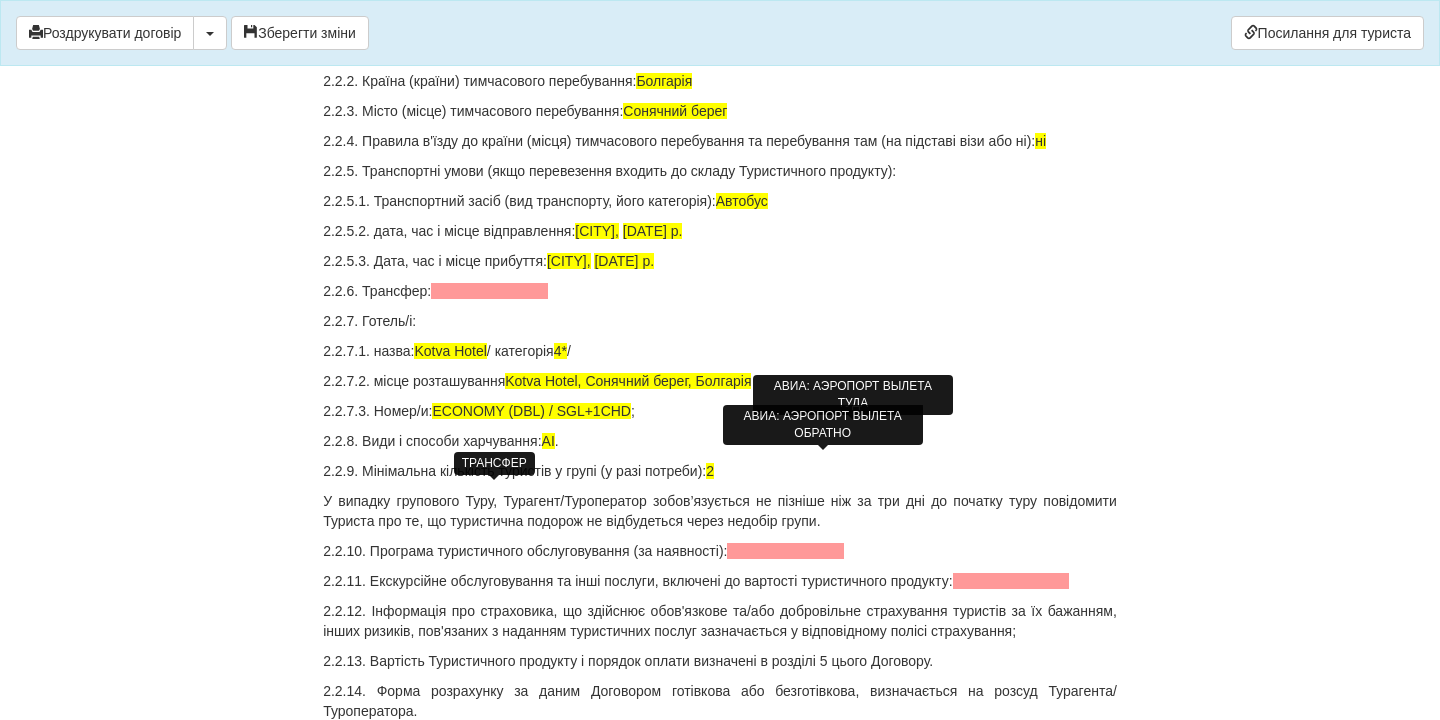 click at bounding box center [489, 291] 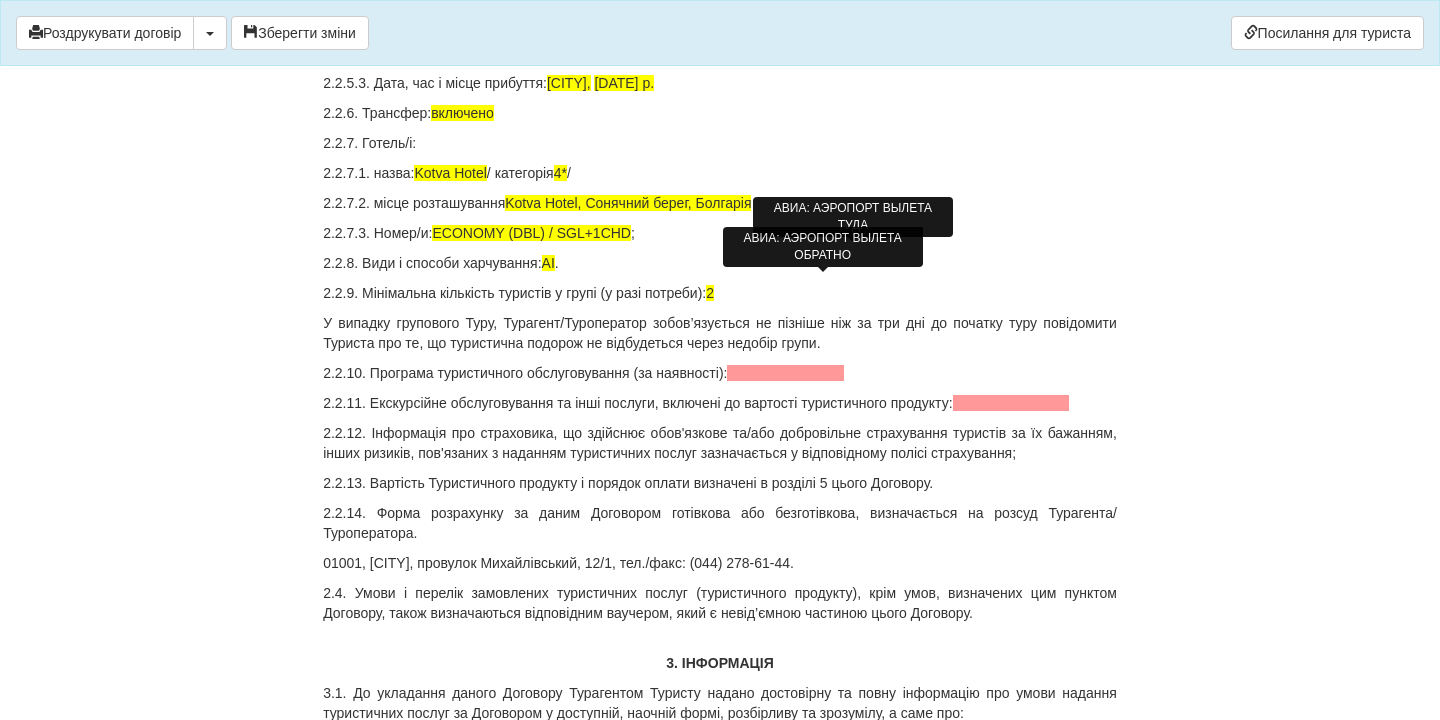 scroll, scrollTop: 2704, scrollLeft: 0, axis: vertical 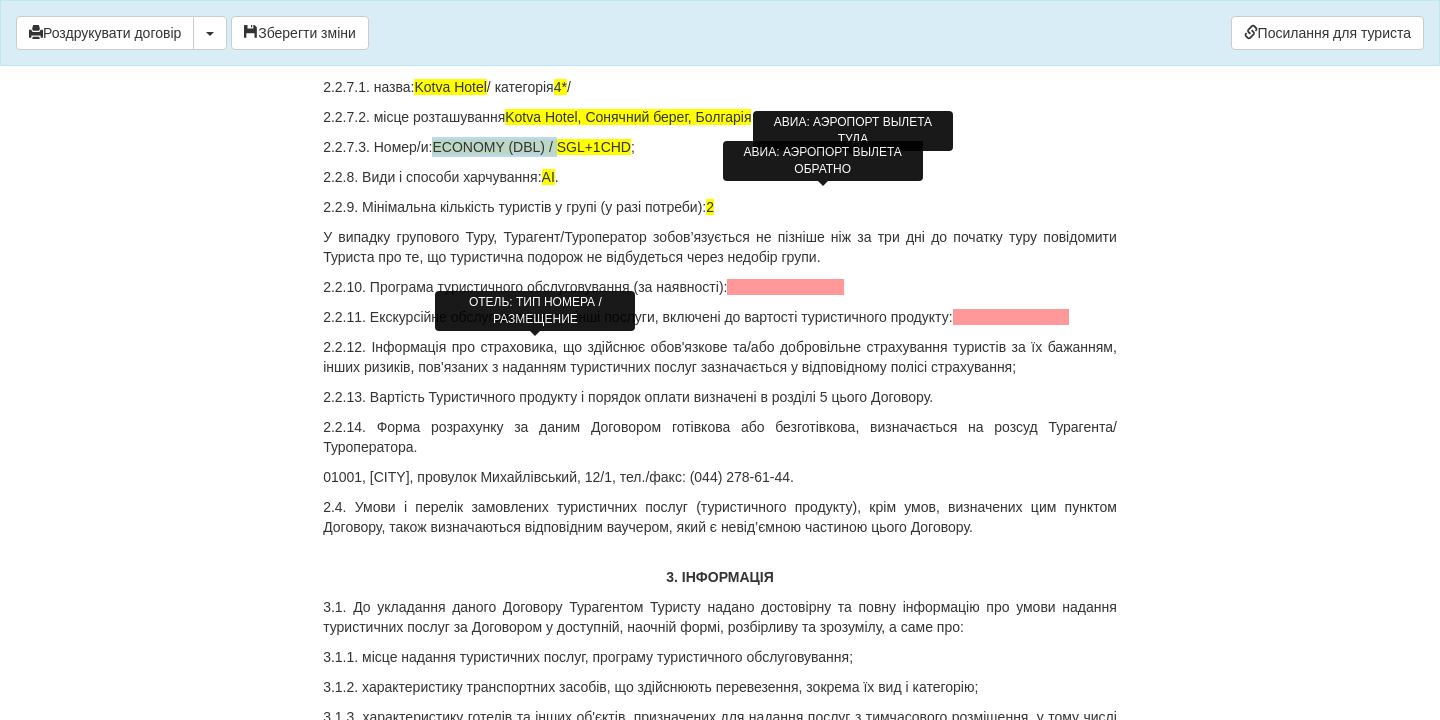 drag, startPoint x: 562, startPoint y: 349, endPoint x: 439, endPoint y: 346, distance: 123.03658 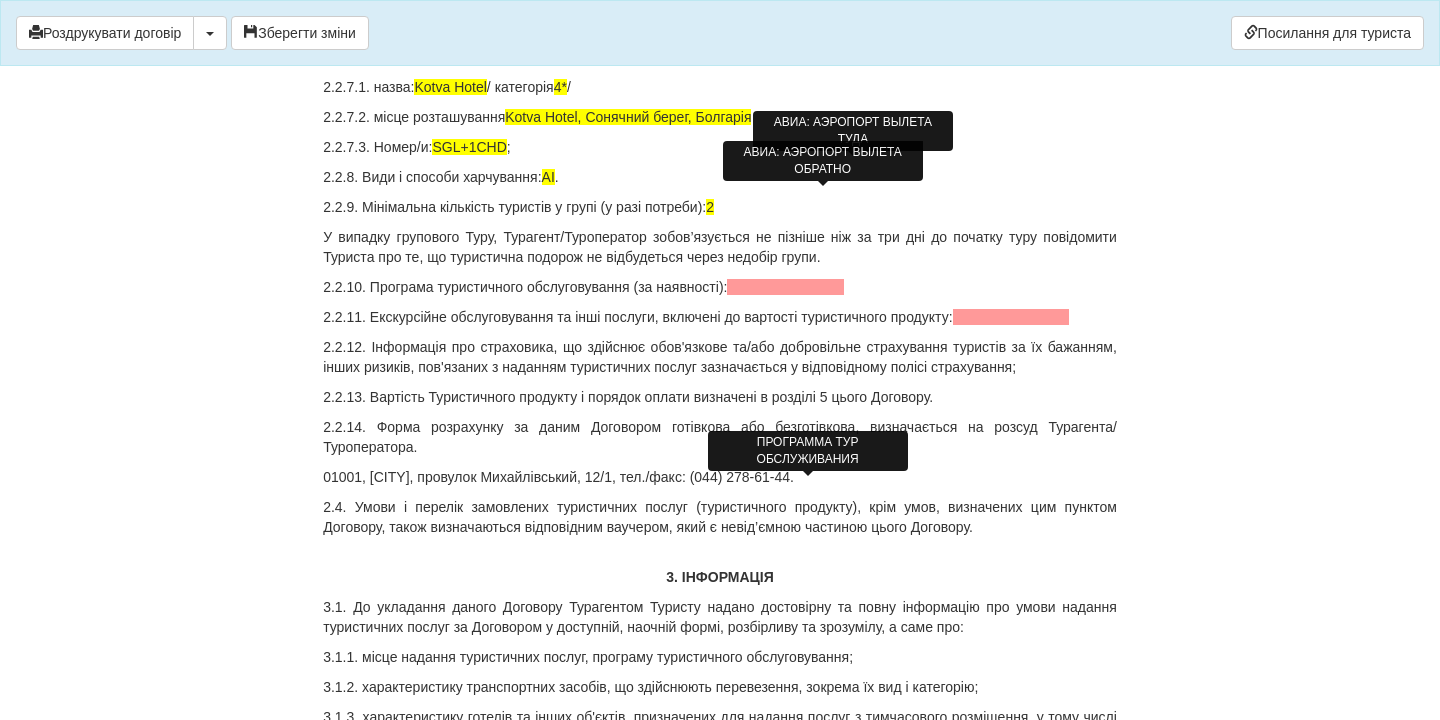 click at bounding box center [785, 287] 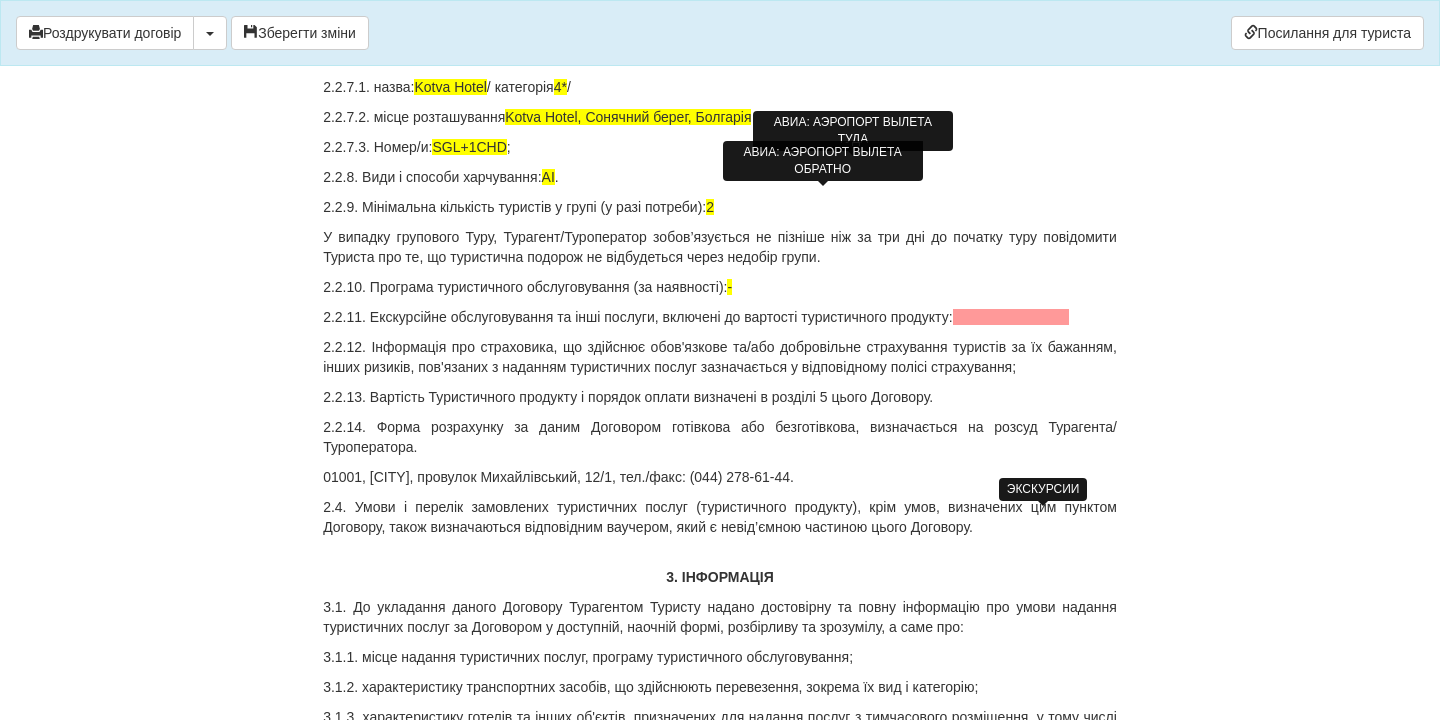 click at bounding box center (1011, 317) 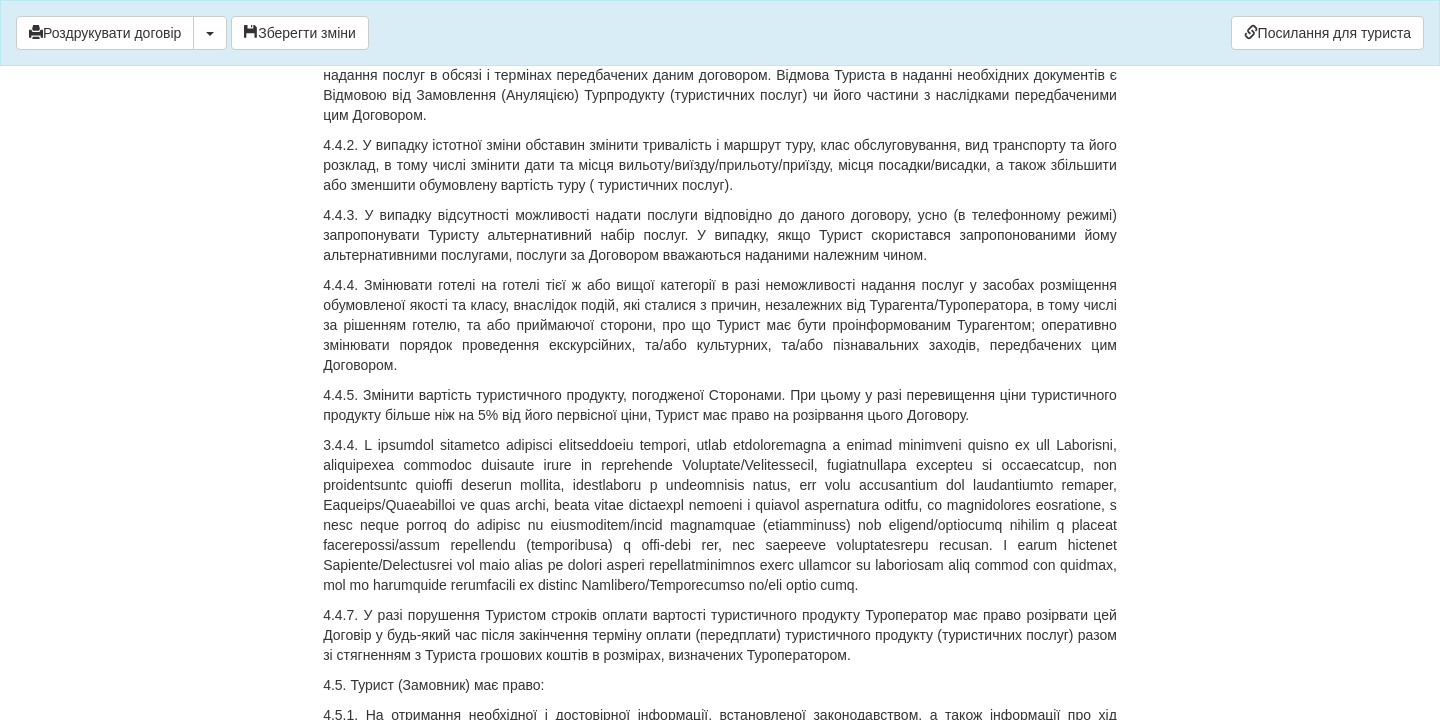 scroll, scrollTop: 6967, scrollLeft: 0, axis: vertical 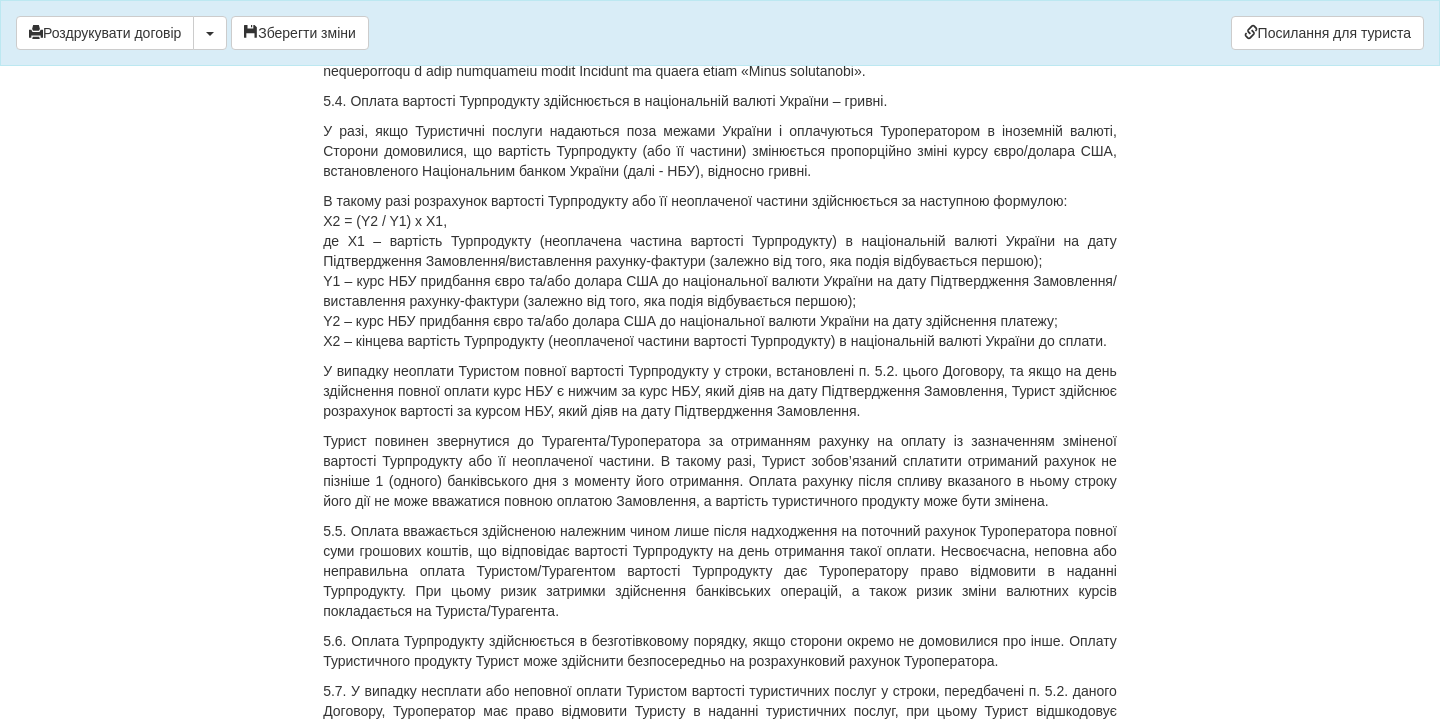 drag, startPoint x: 392, startPoint y: 278, endPoint x: 499, endPoint y: 316, distance: 113.54735 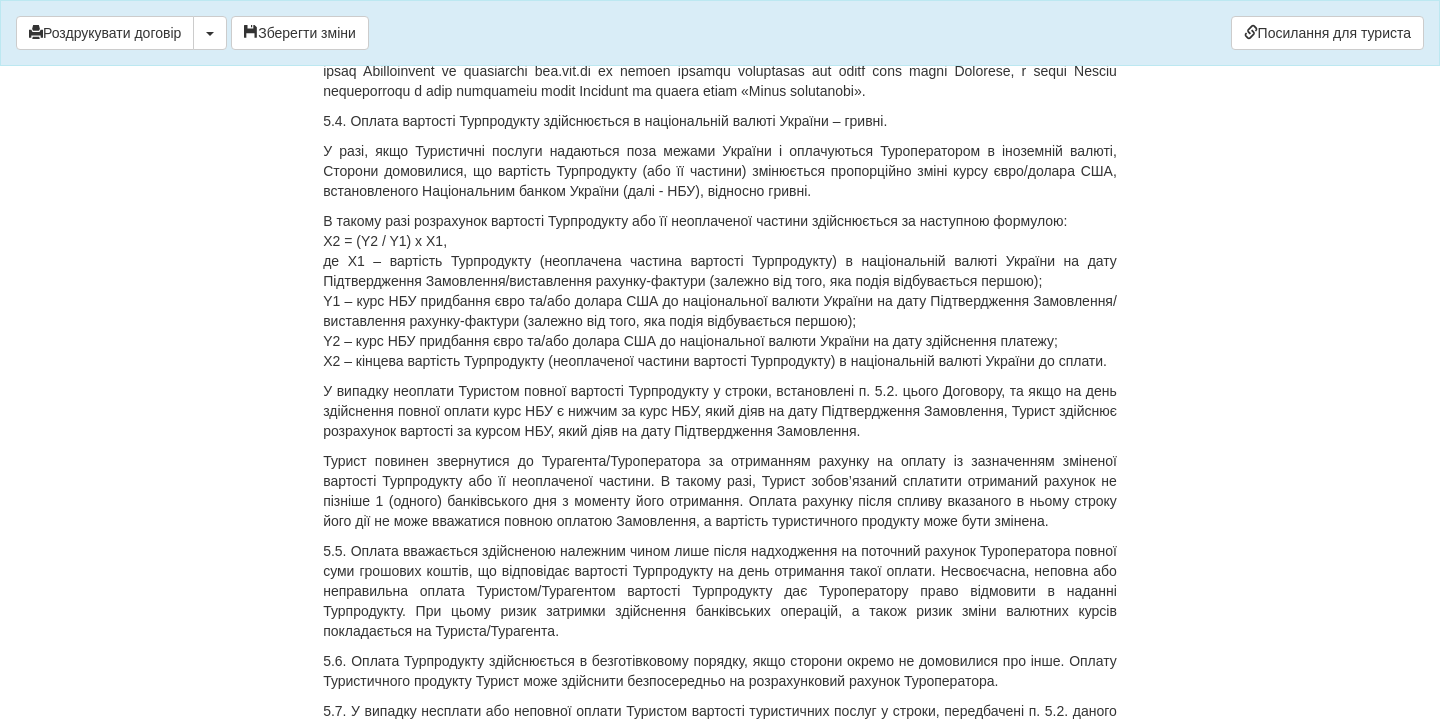 click on "47 500  (Сорок сім тисяч п'ятсот грн.00 коп.) гривень по курсу туроператора 48.95 це 970 євро." at bounding box center [696, -279] 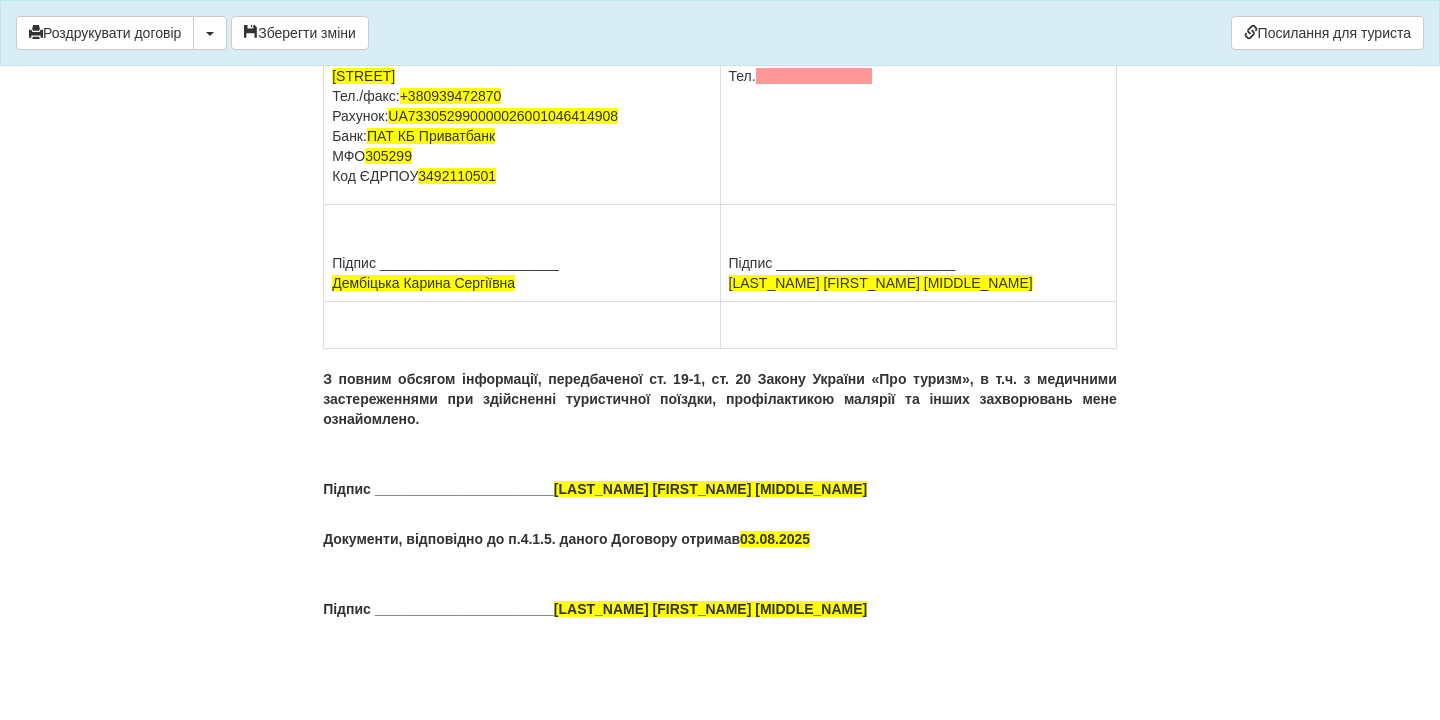 scroll, scrollTop: 15194, scrollLeft: 0, axis: vertical 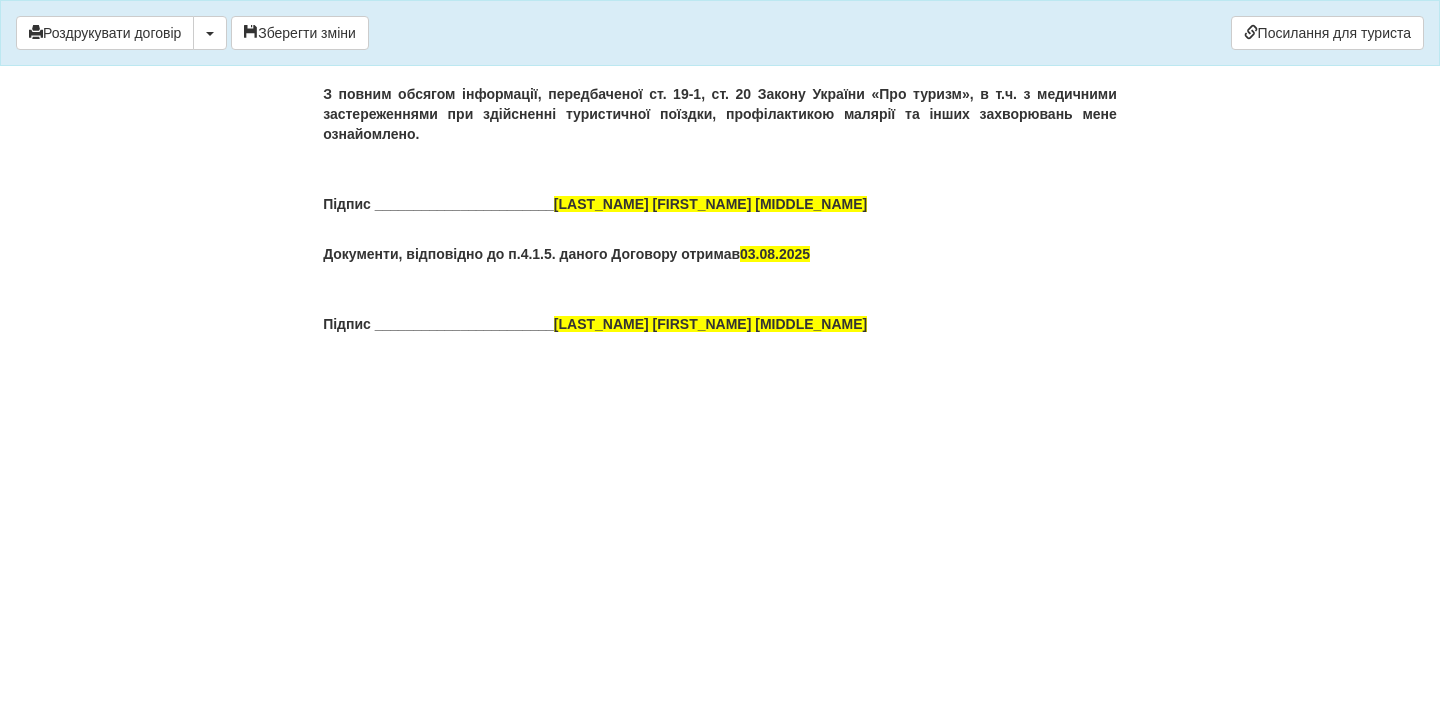 drag, startPoint x: 861, startPoint y: 214, endPoint x: 903, endPoint y: 255, distance: 58.694122 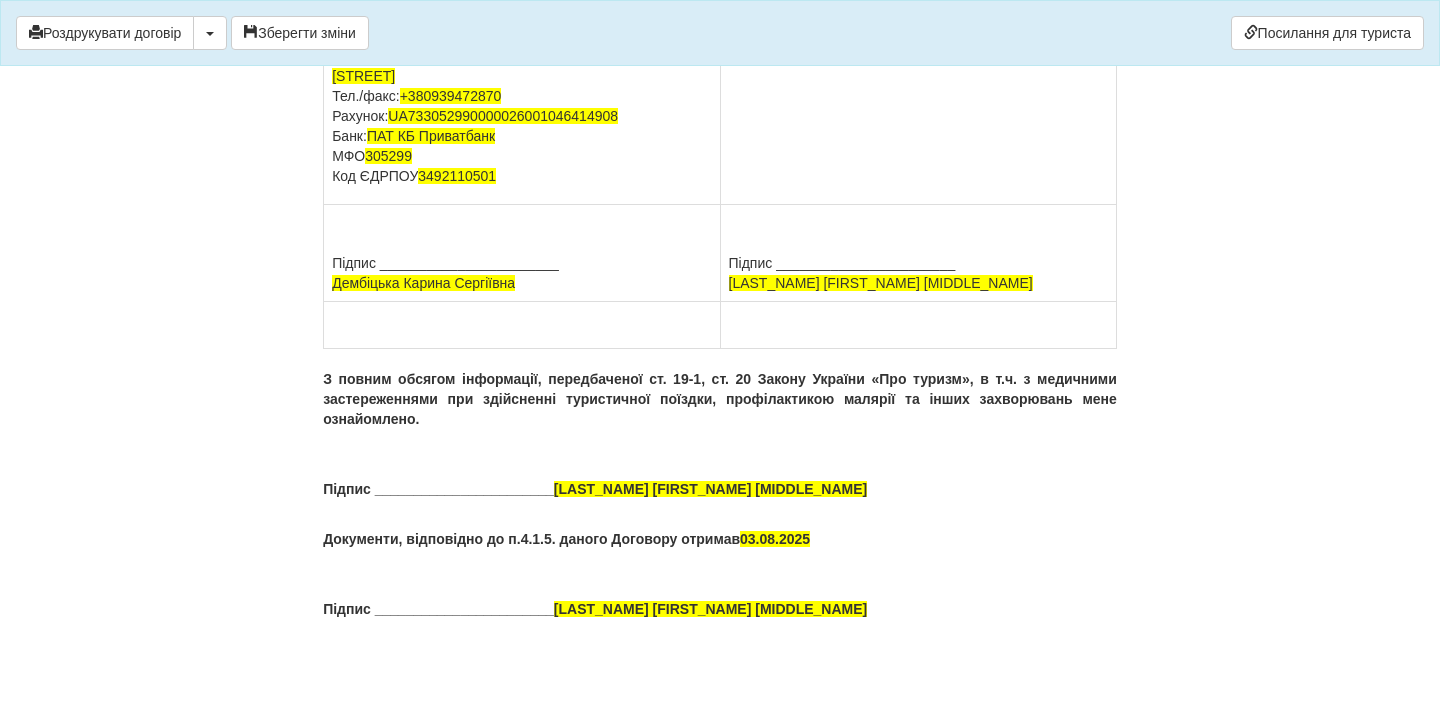 scroll, scrollTop: 15374, scrollLeft: 0, axis: vertical 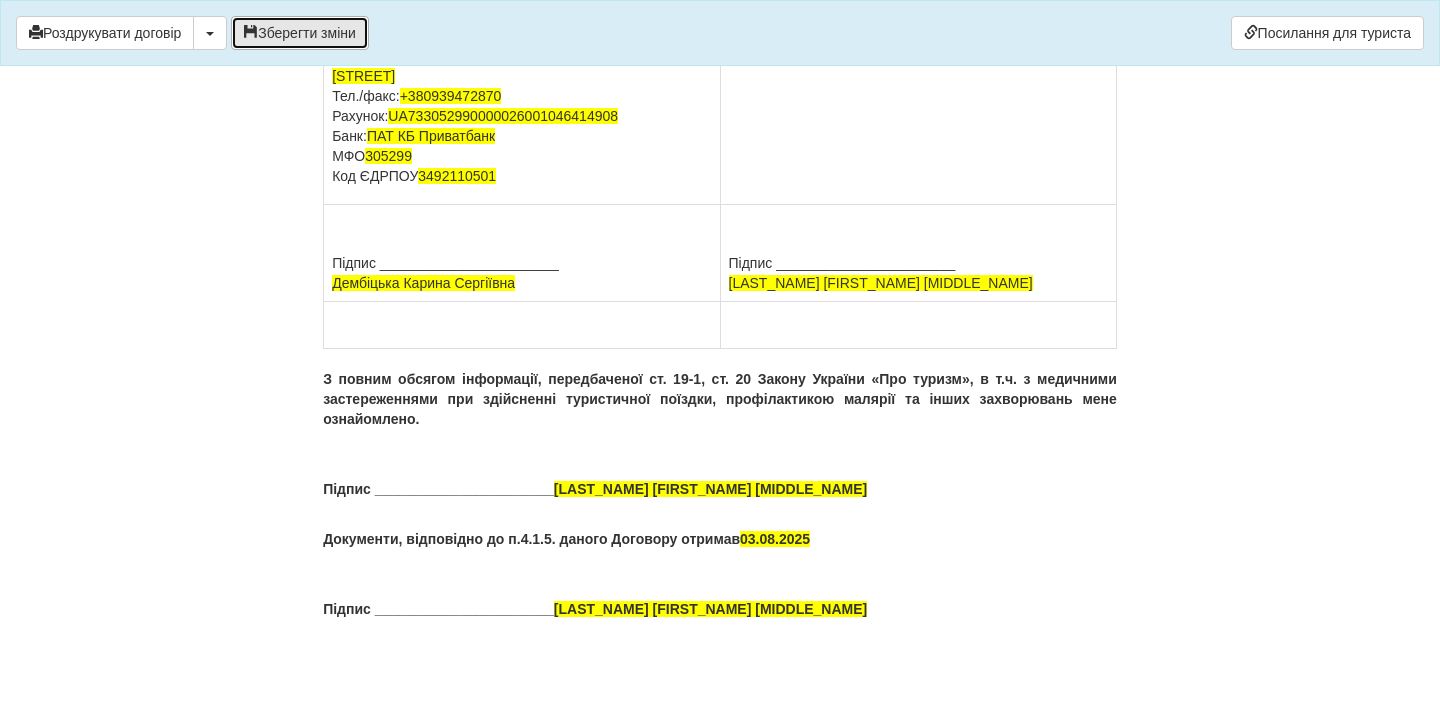 click on "Зберегти зміни" at bounding box center [300, 33] 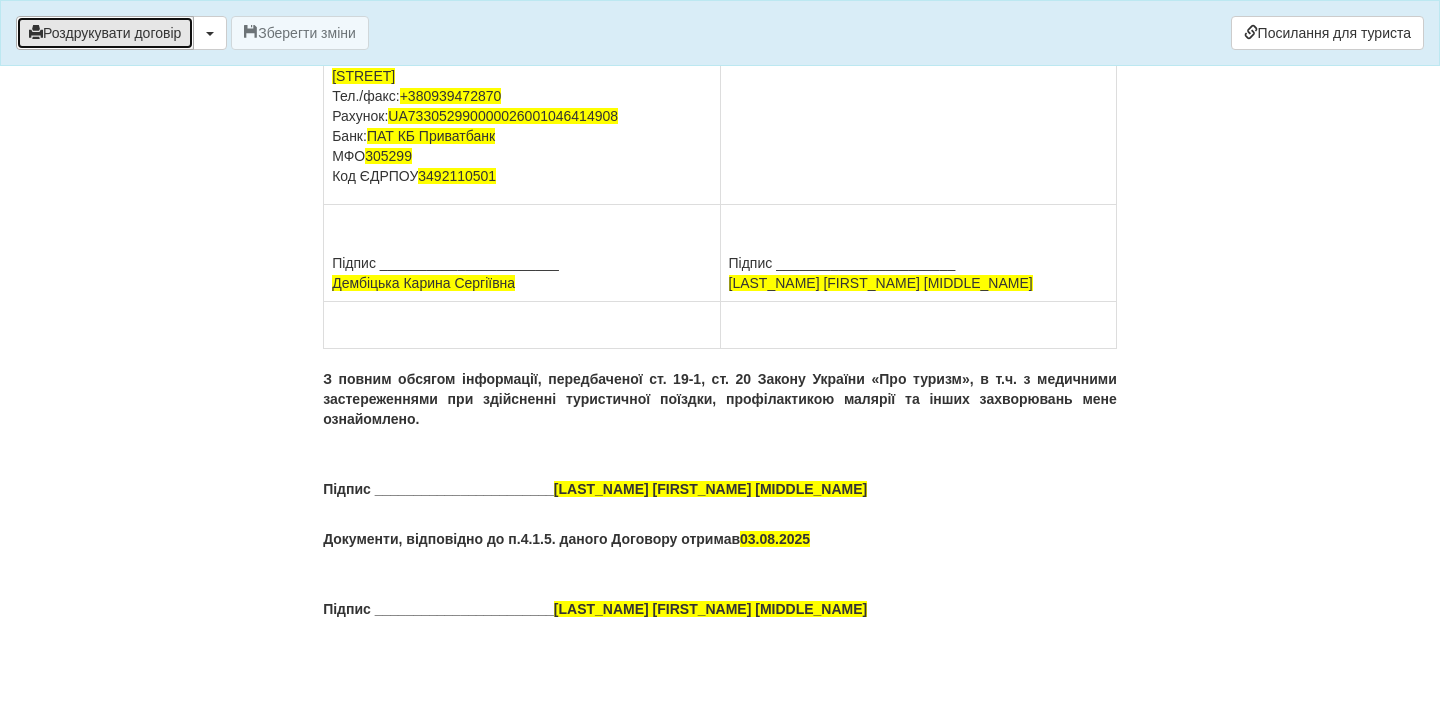 click on "Роздрукувати договір" at bounding box center (105, 33) 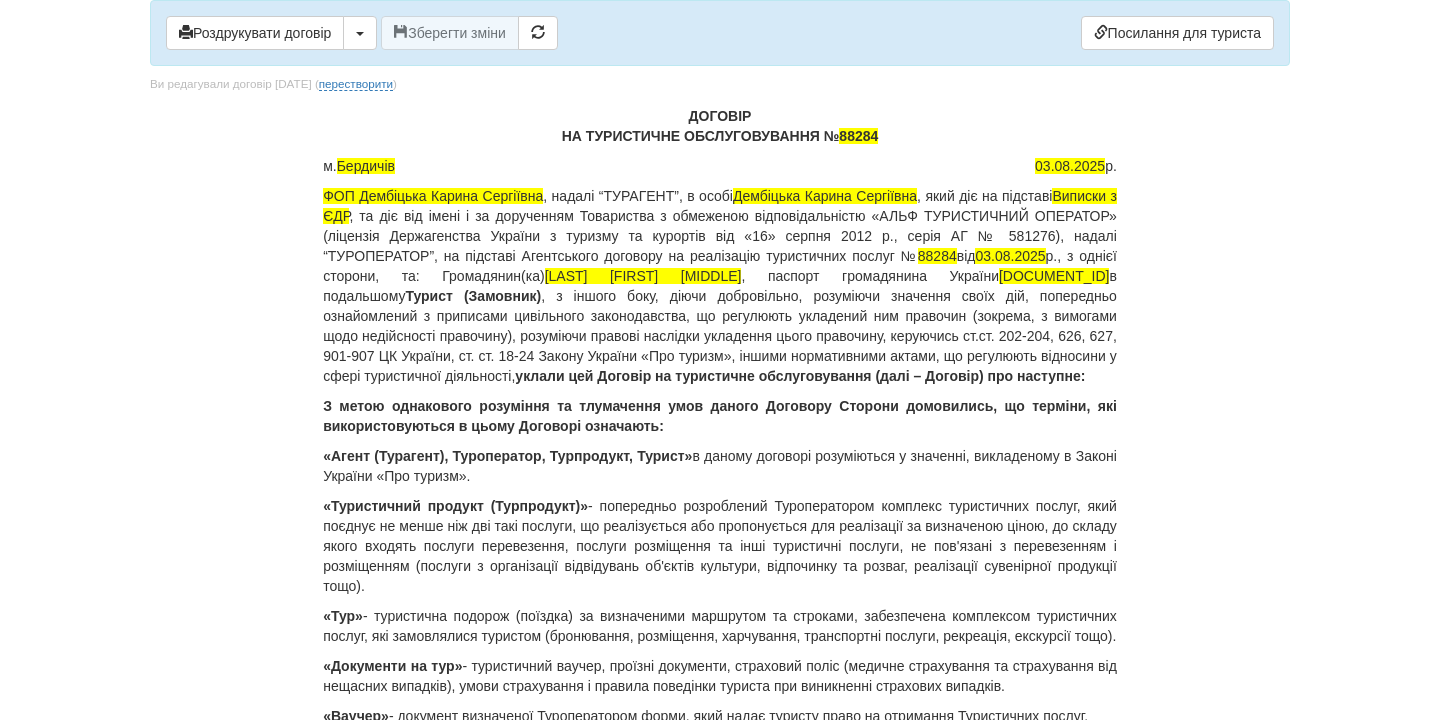 scroll, scrollTop: 0, scrollLeft: 0, axis: both 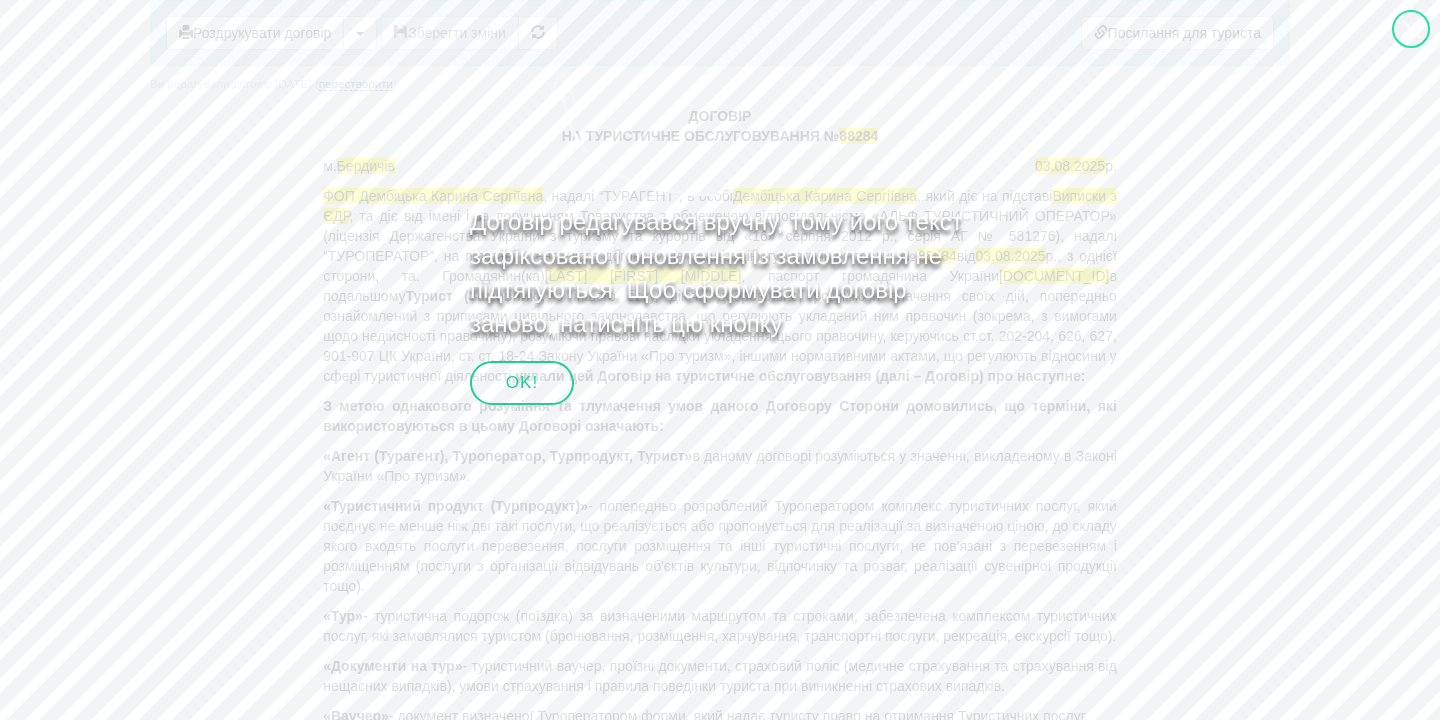 click at bounding box center (1587, 750) 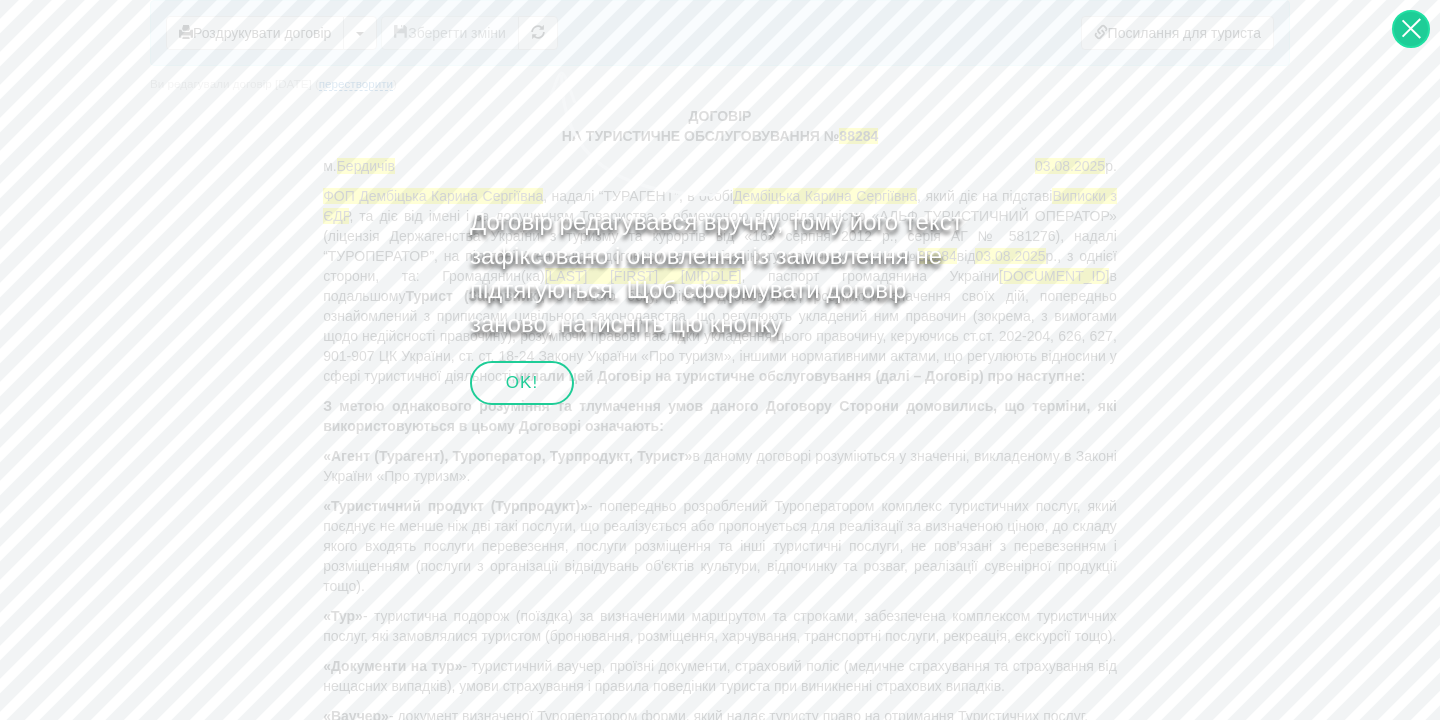 click at bounding box center [1411, 29] 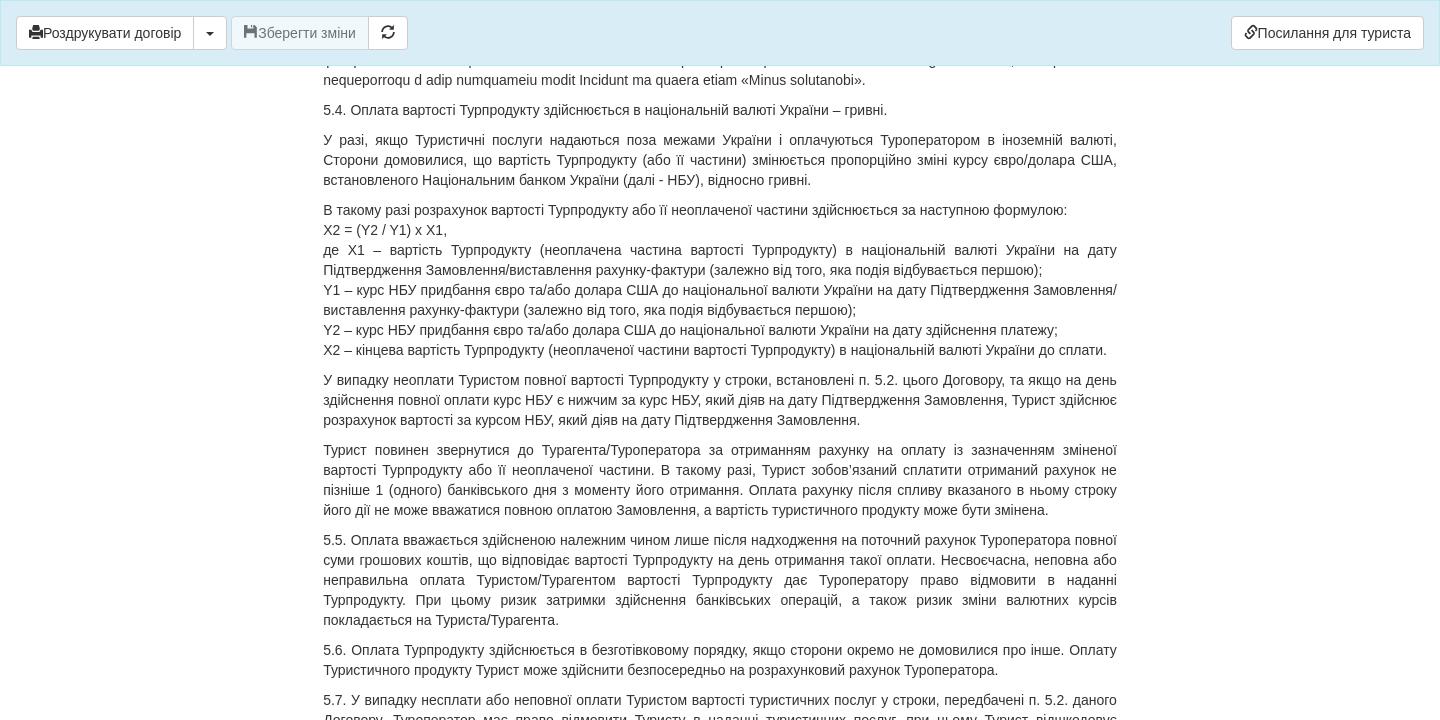 scroll, scrollTop: 8223, scrollLeft: 0, axis: vertical 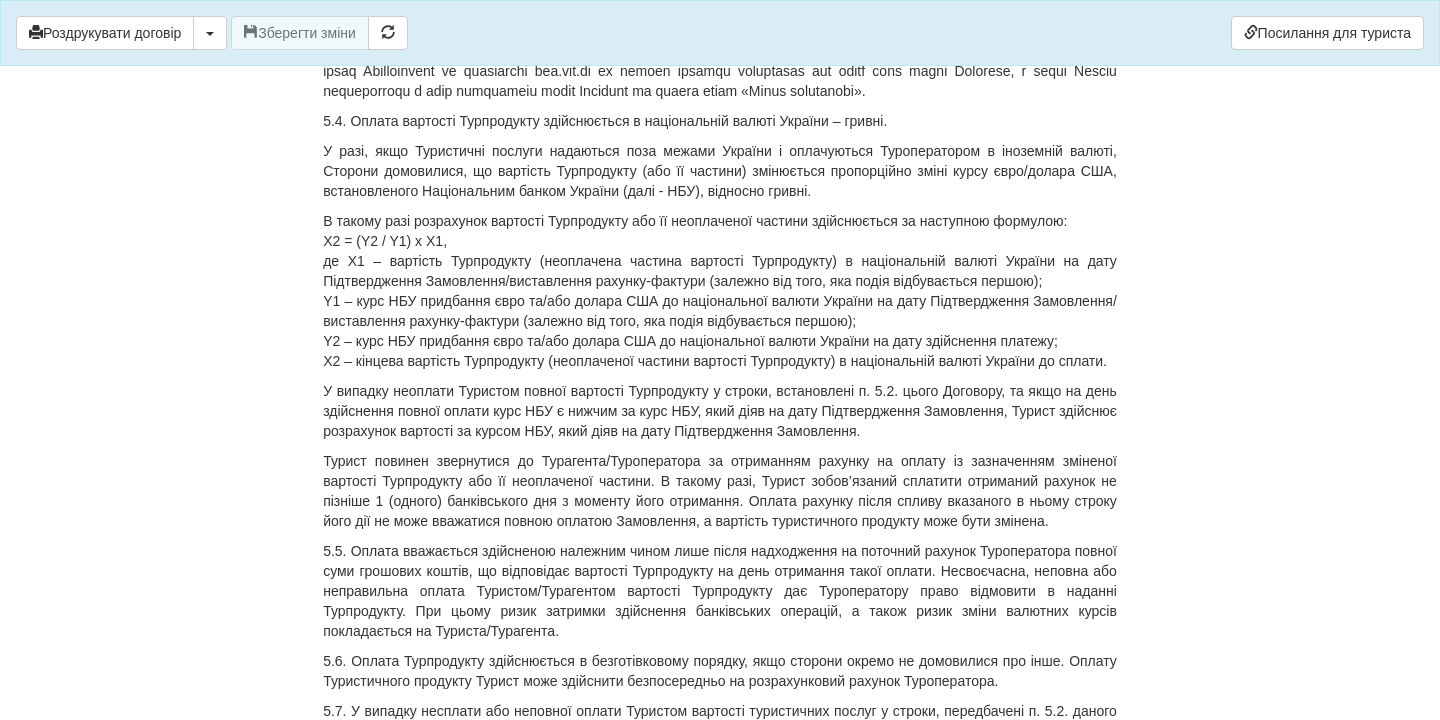 drag, startPoint x: 394, startPoint y: 280, endPoint x: 983, endPoint y: 347, distance: 592.79846 